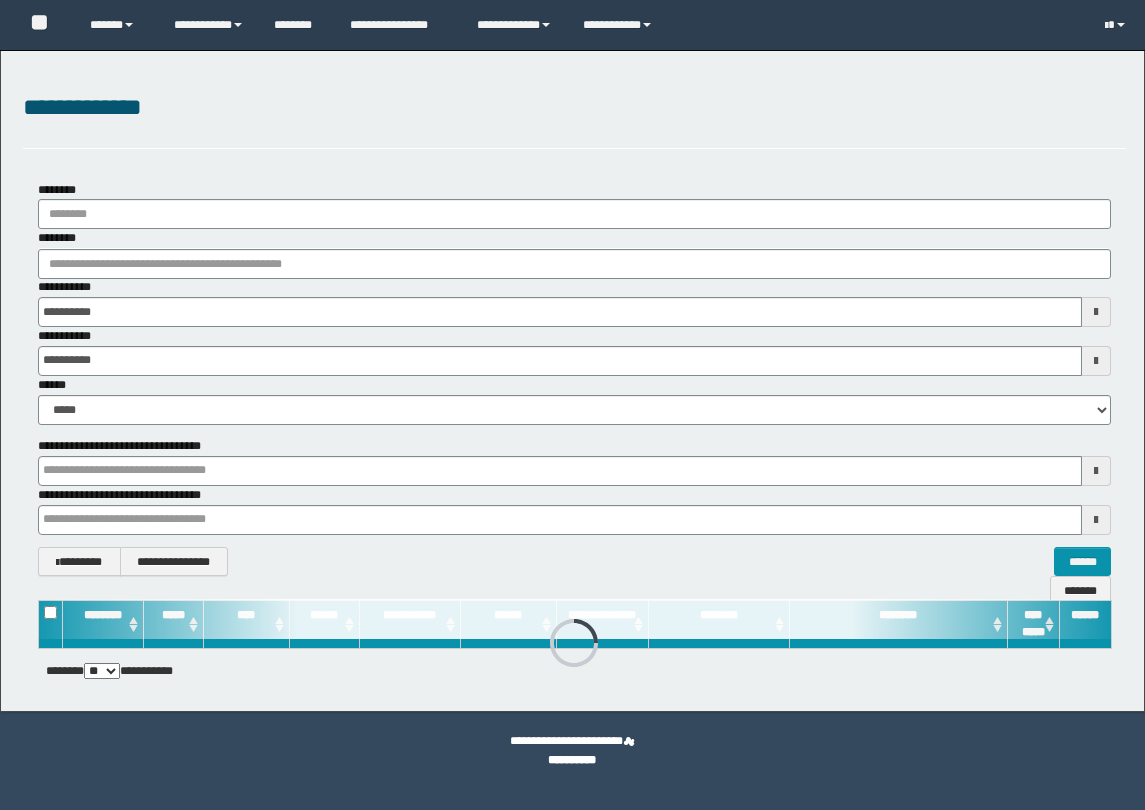 scroll, scrollTop: 0, scrollLeft: 0, axis: both 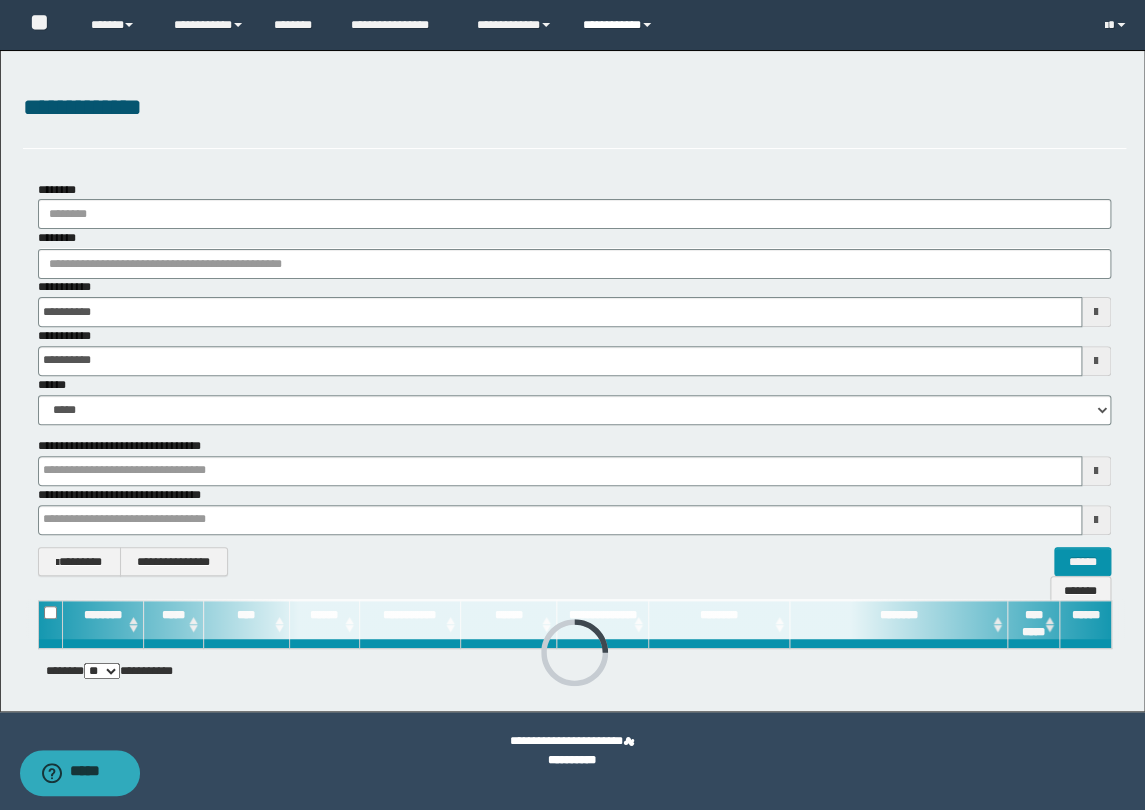 click on "**********" at bounding box center [620, 25] 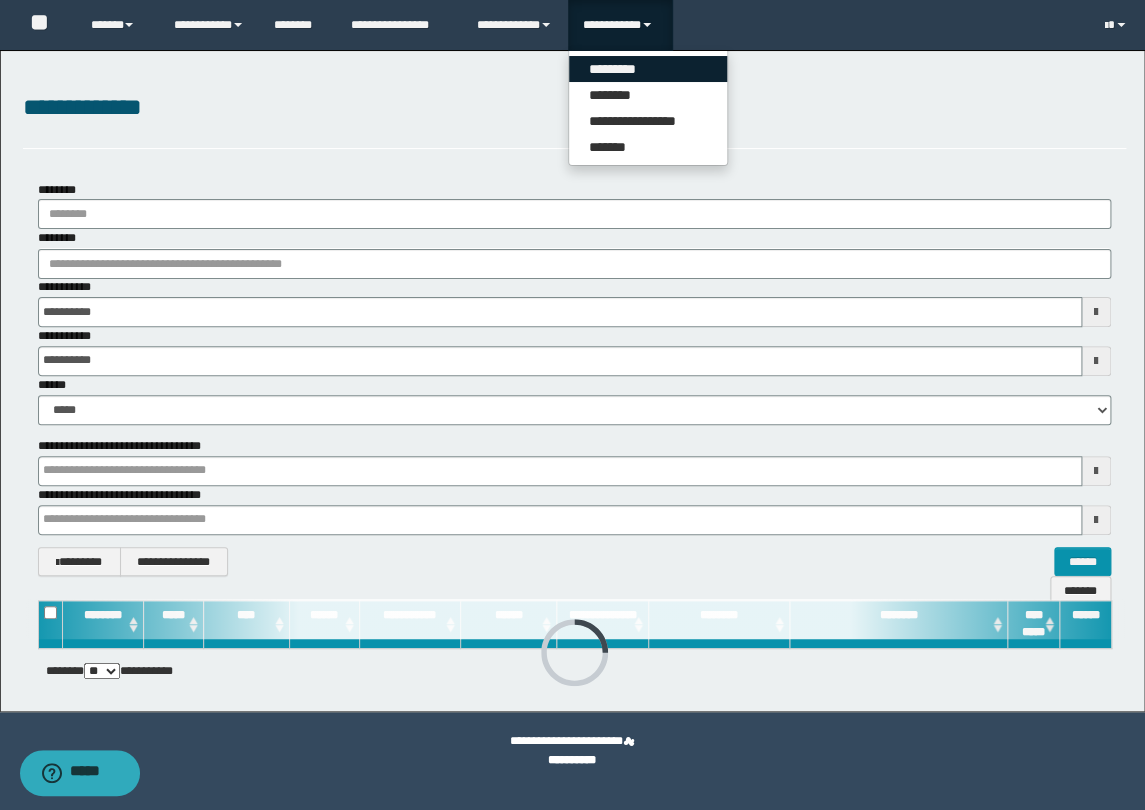 click on "*********" at bounding box center (648, 69) 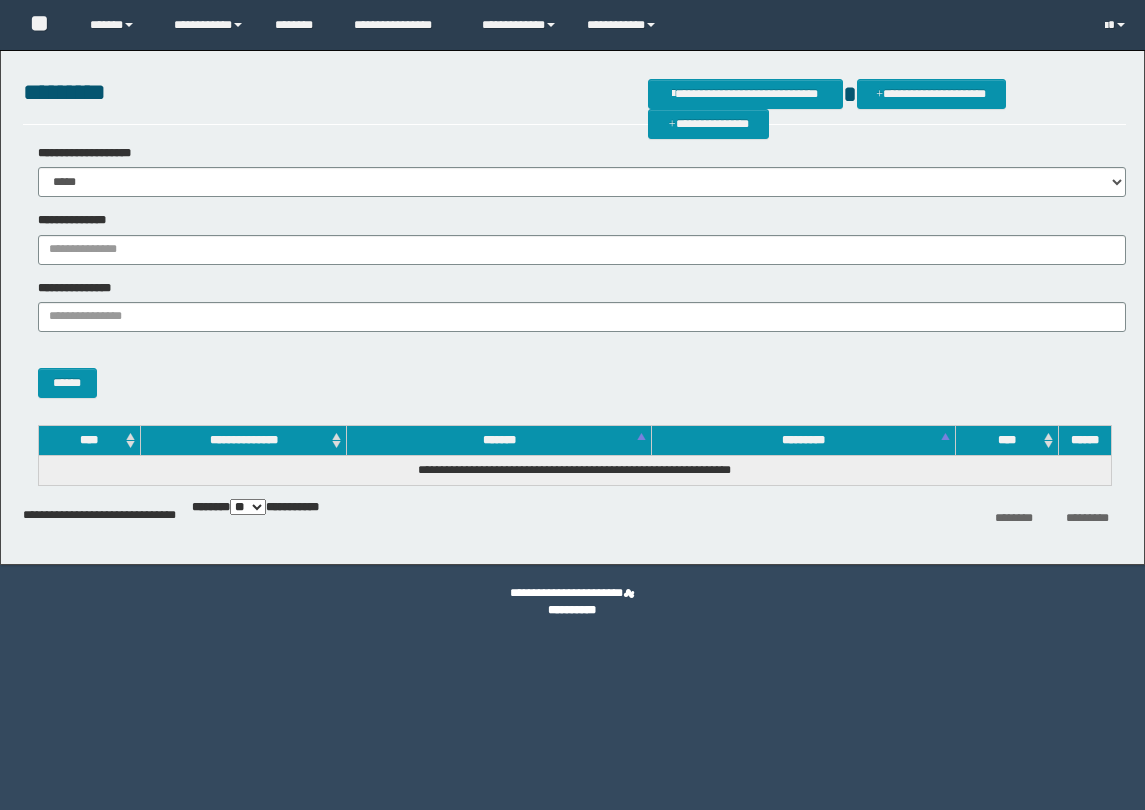 scroll, scrollTop: 0, scrollLeft: 0, axis: both 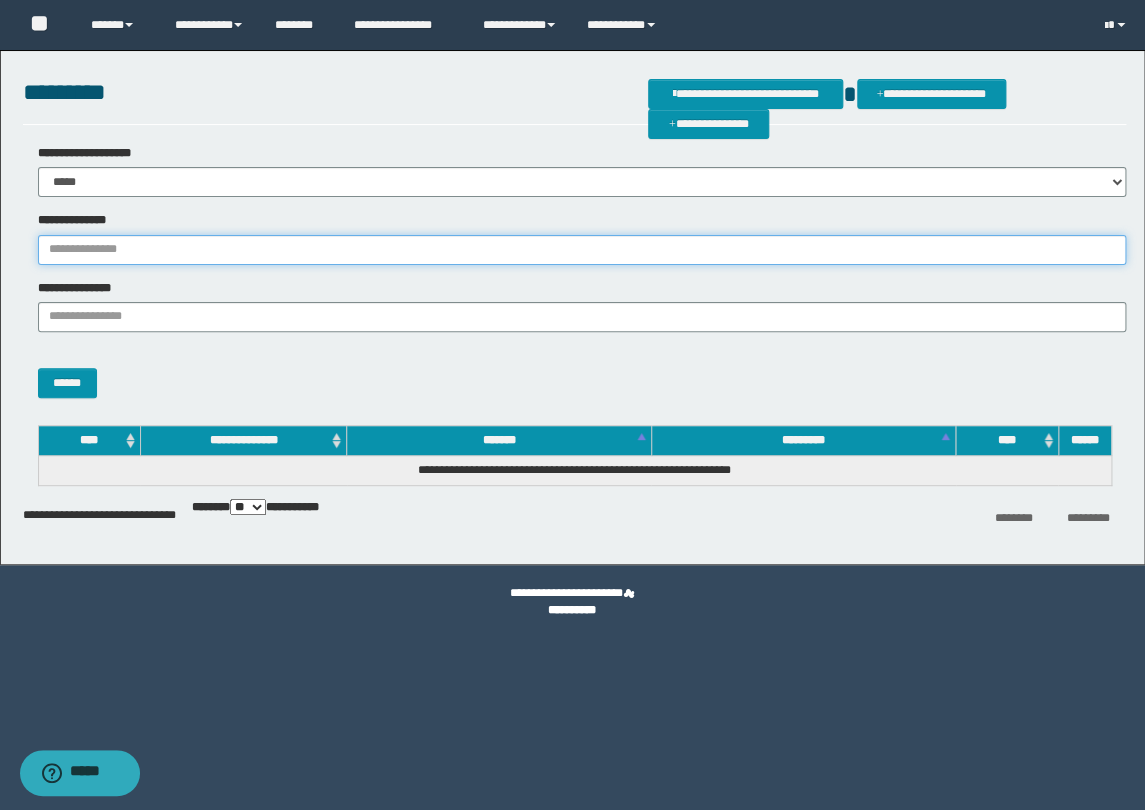 click on "**********" at bounding box center [582, 250] 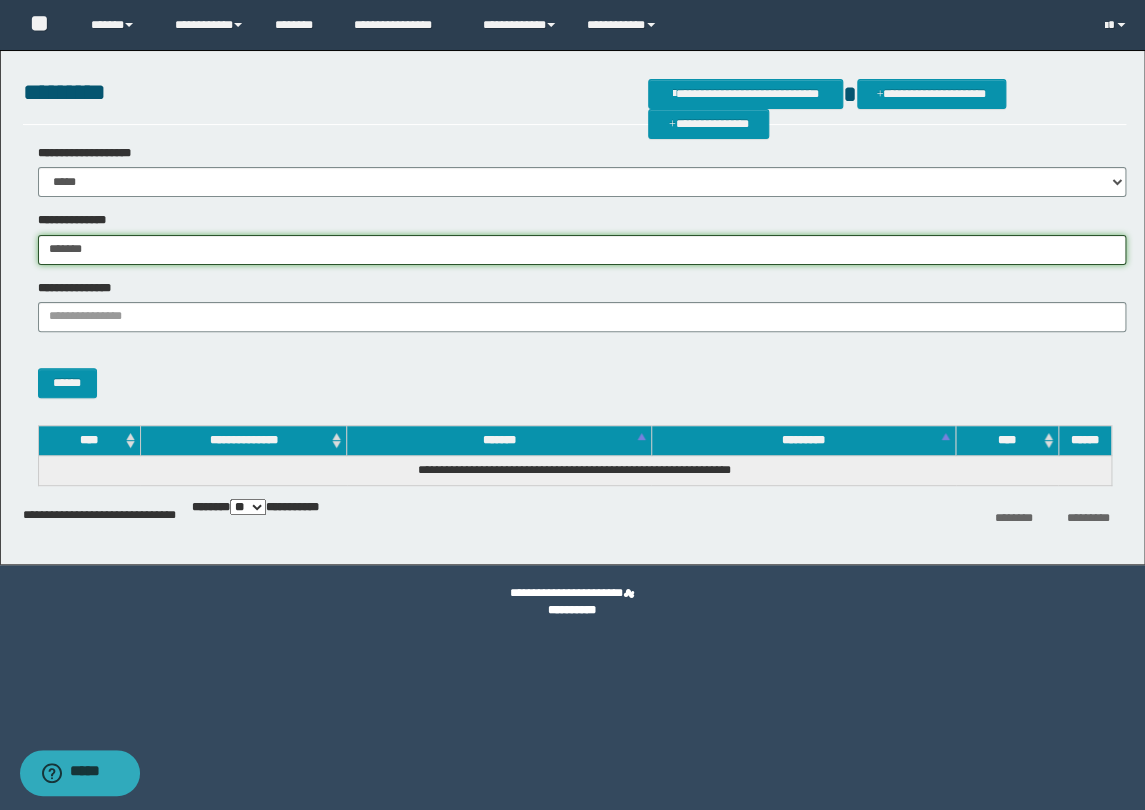 type on "*******" 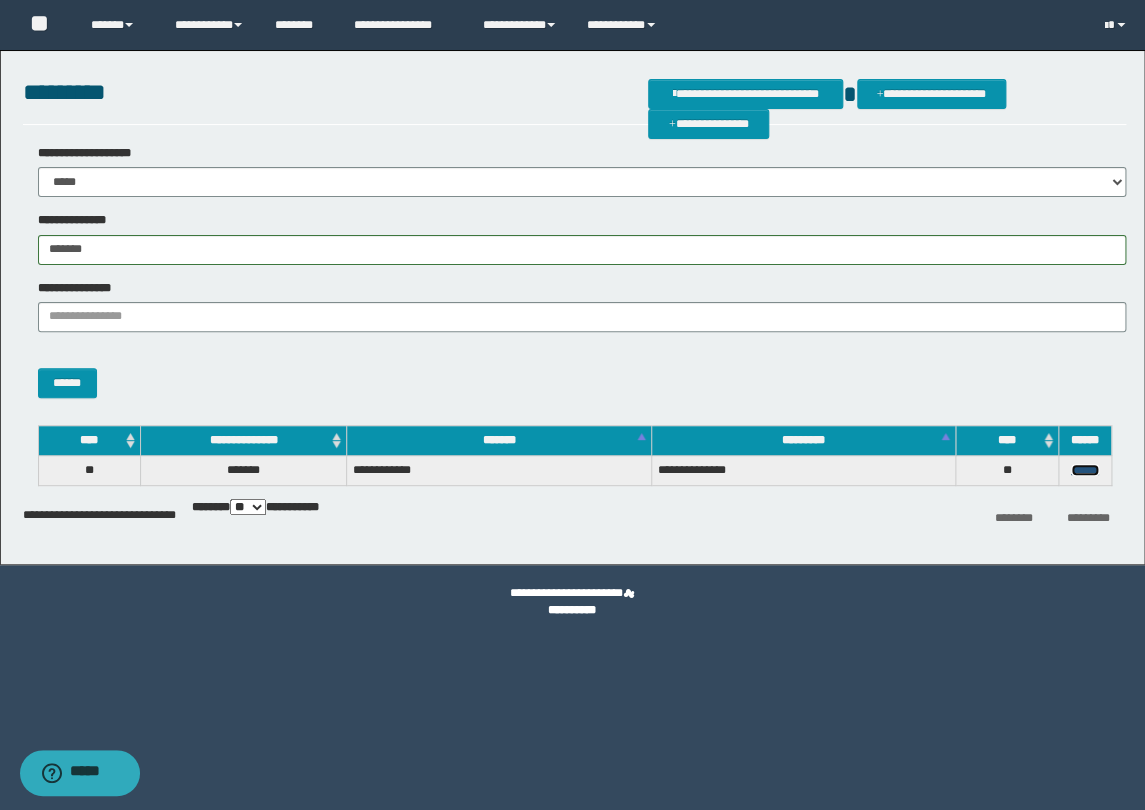 click on "******" at bounding box center [1085, 470] 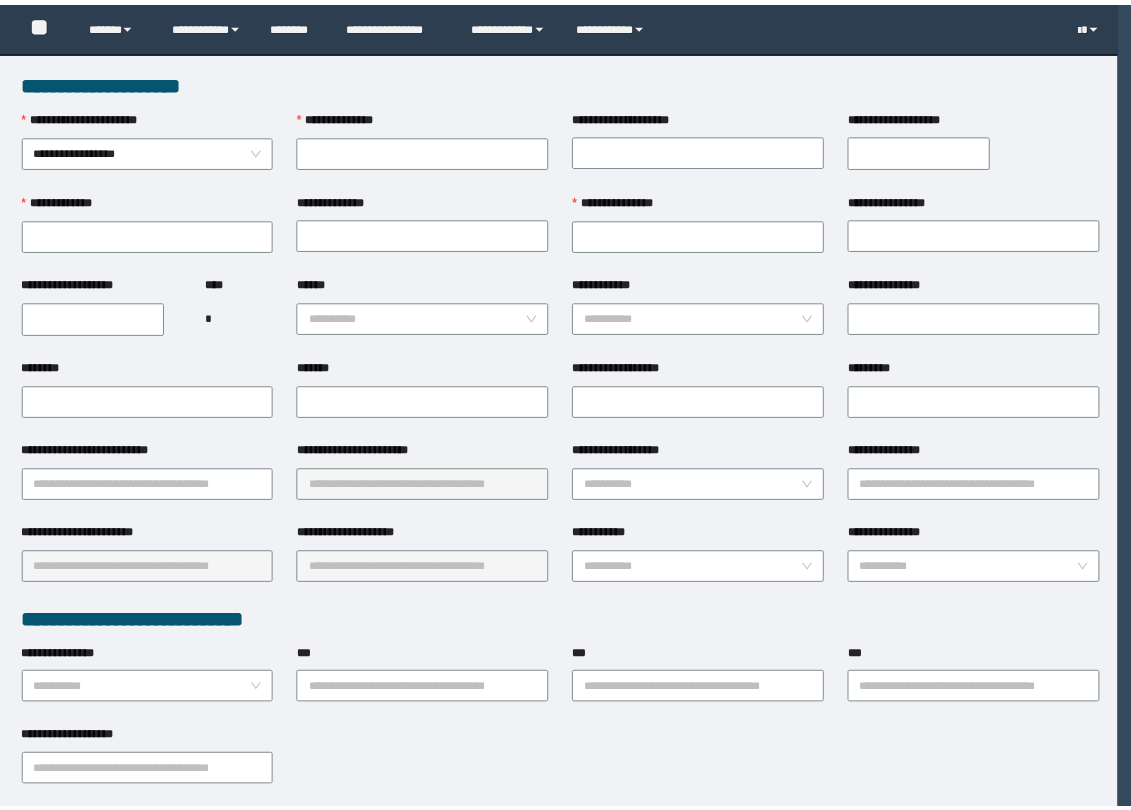 scroll, scrollTop: 0, scrollLeft: 0, axis: both 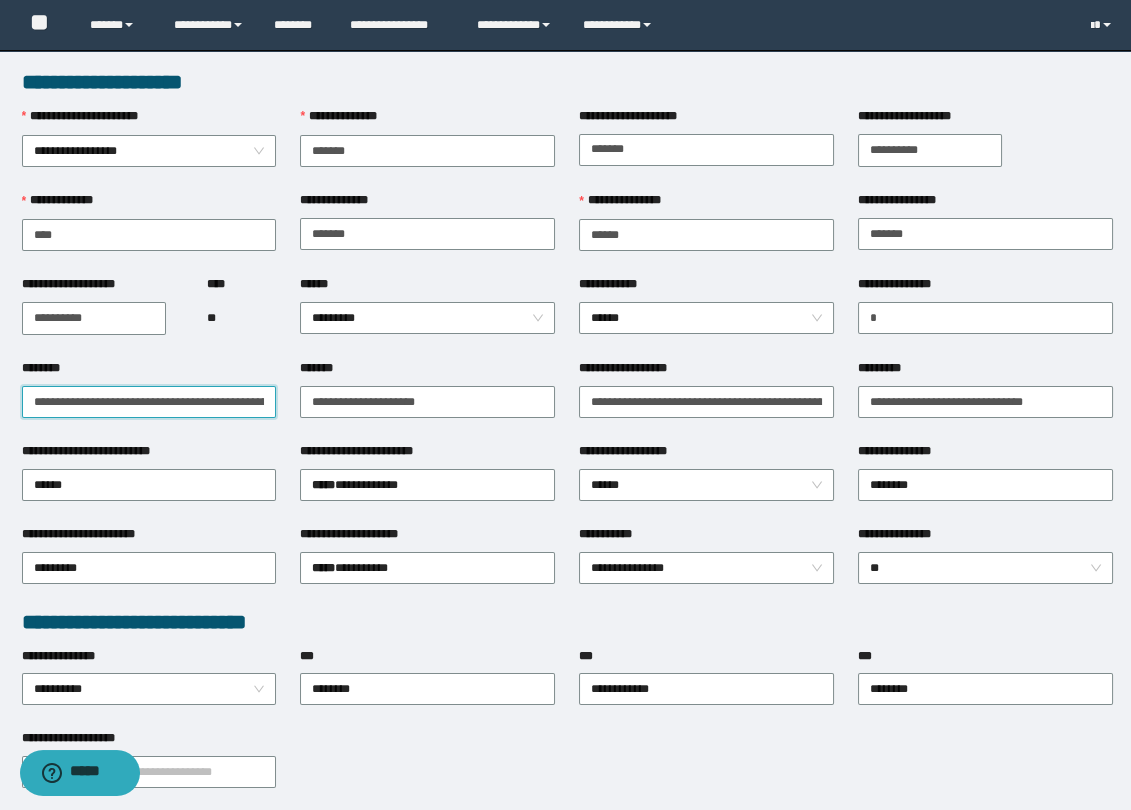 drag, startPoint x: 169, startPoint y: 400, endPoint x: -29, endPoint y: 385, distance: 198.56737 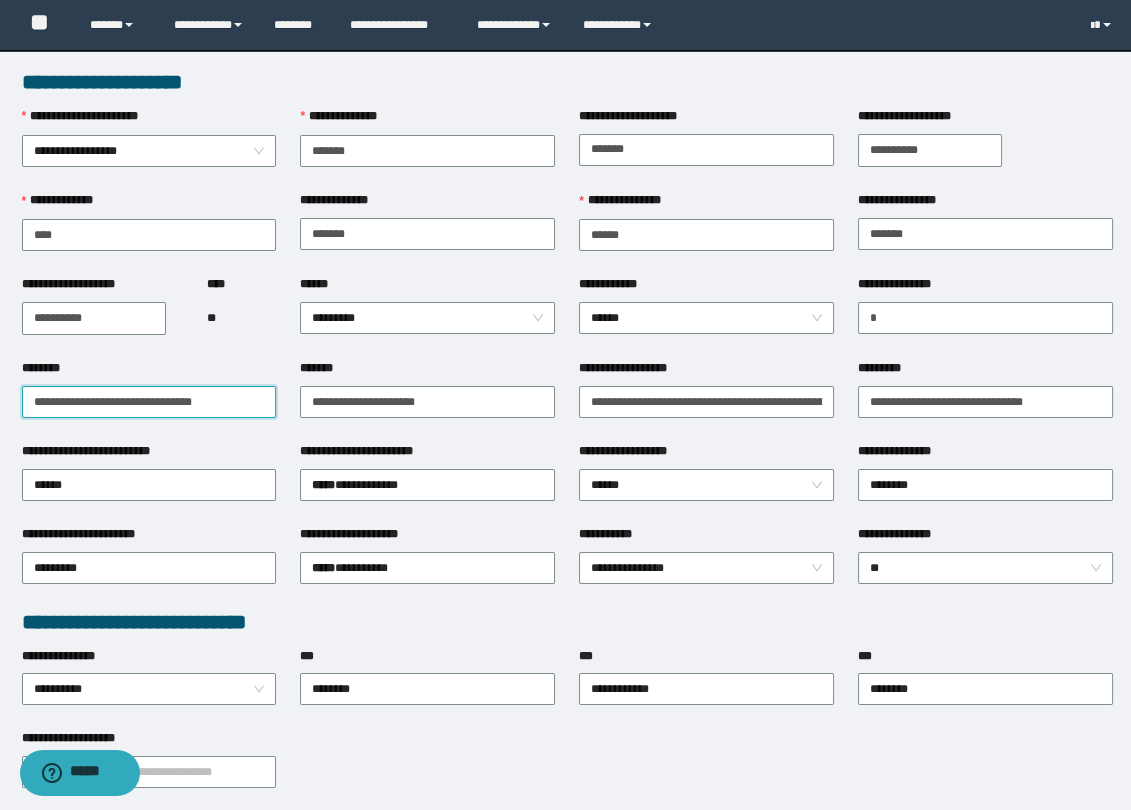 click on "**********" at bounding box center (149, 402) 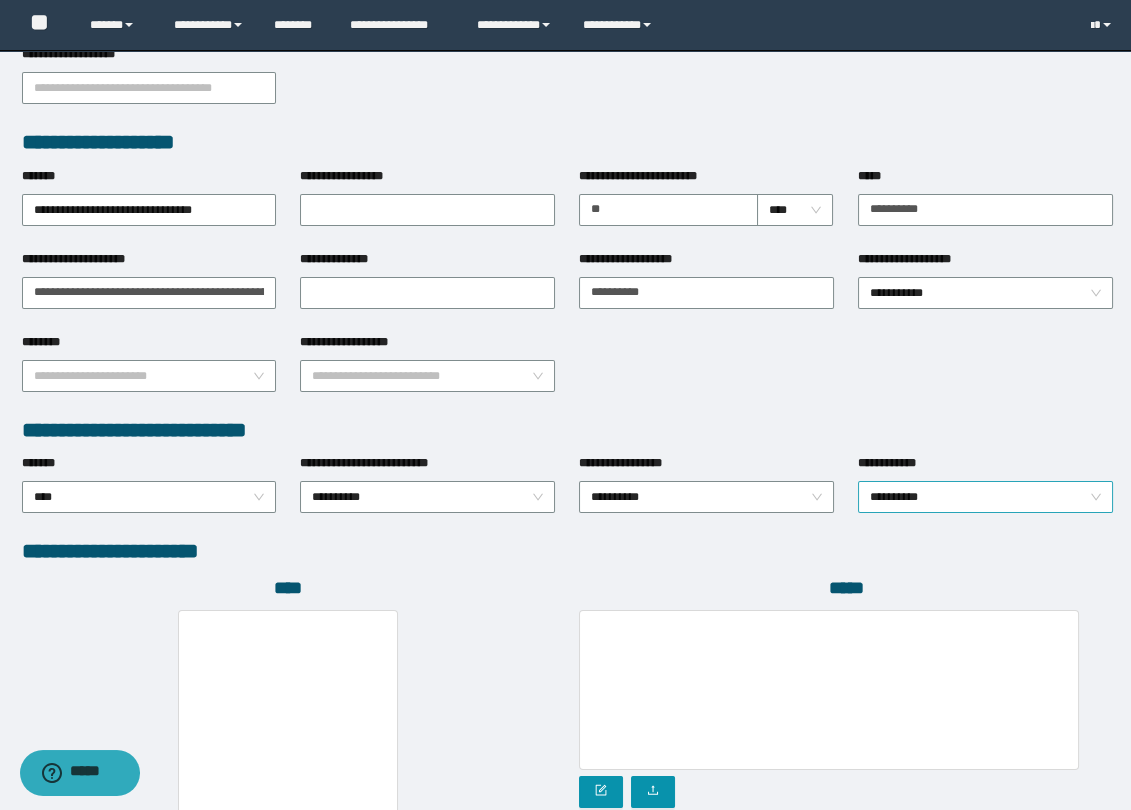 scroll, scrollTop: 818, scrollLeft: 0, axis: vertical 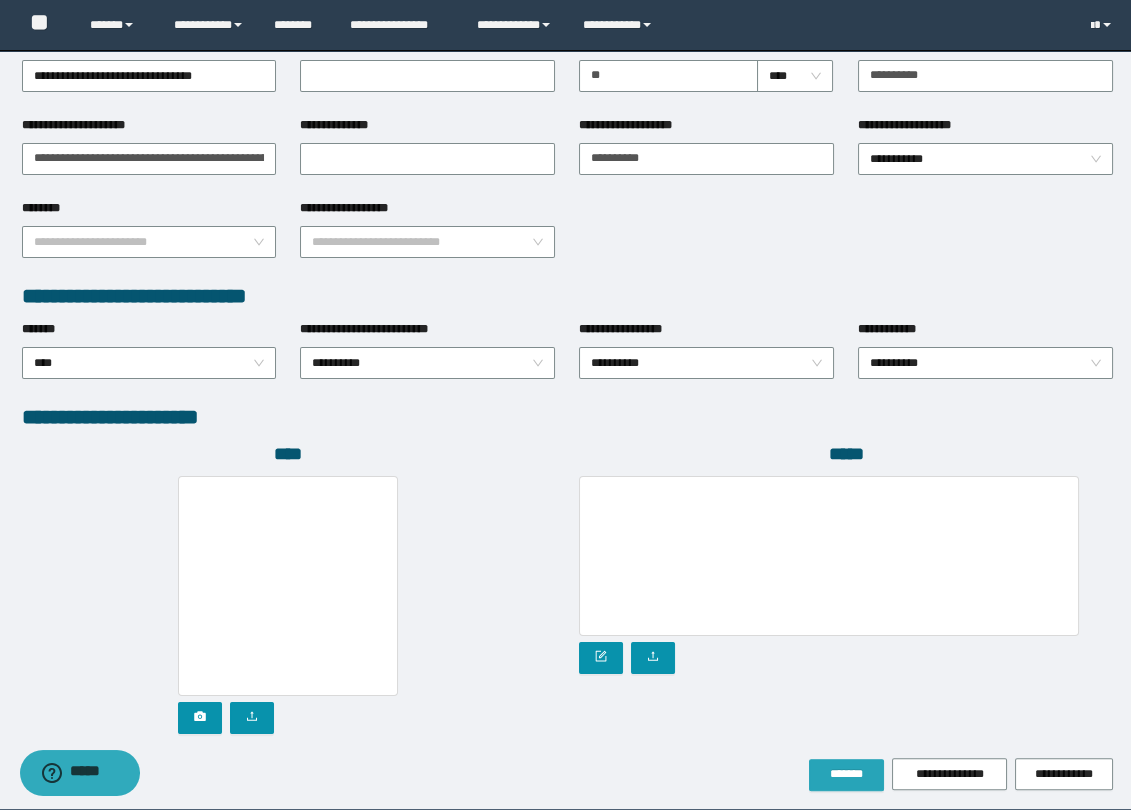 type on "**********" 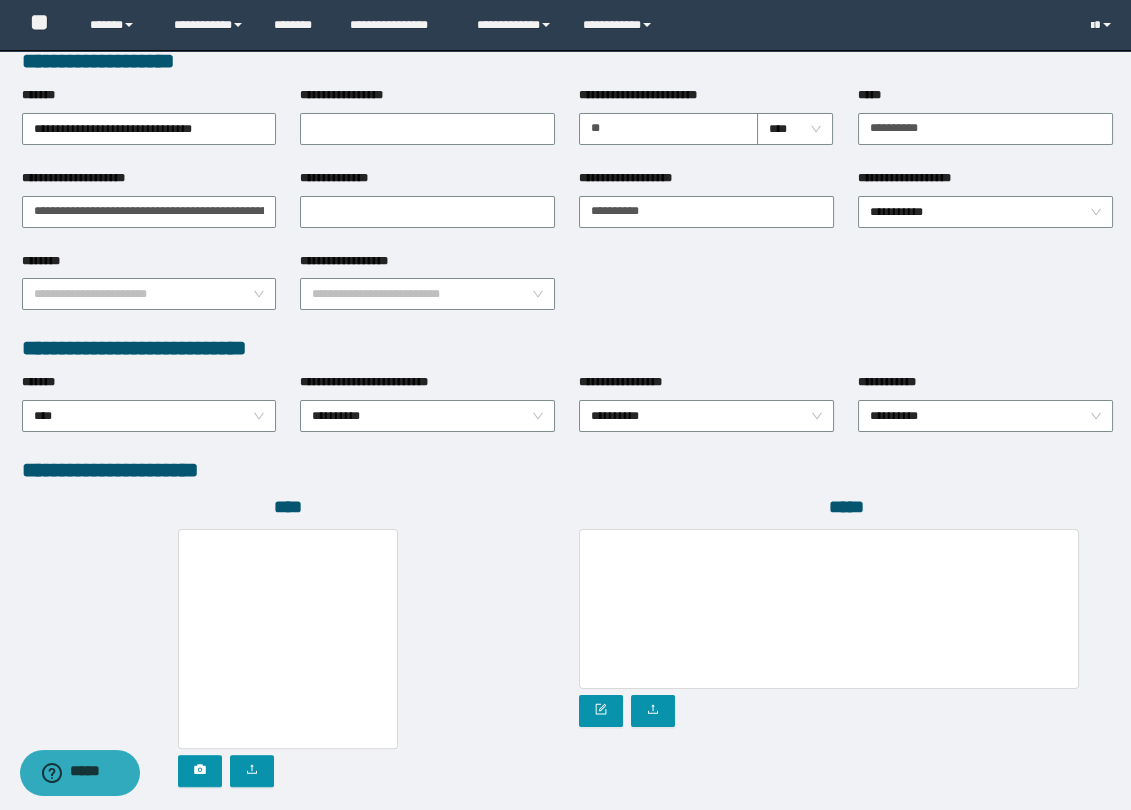 scroll, scrollTop: 870, scrollLeft: 0, axis: vertical 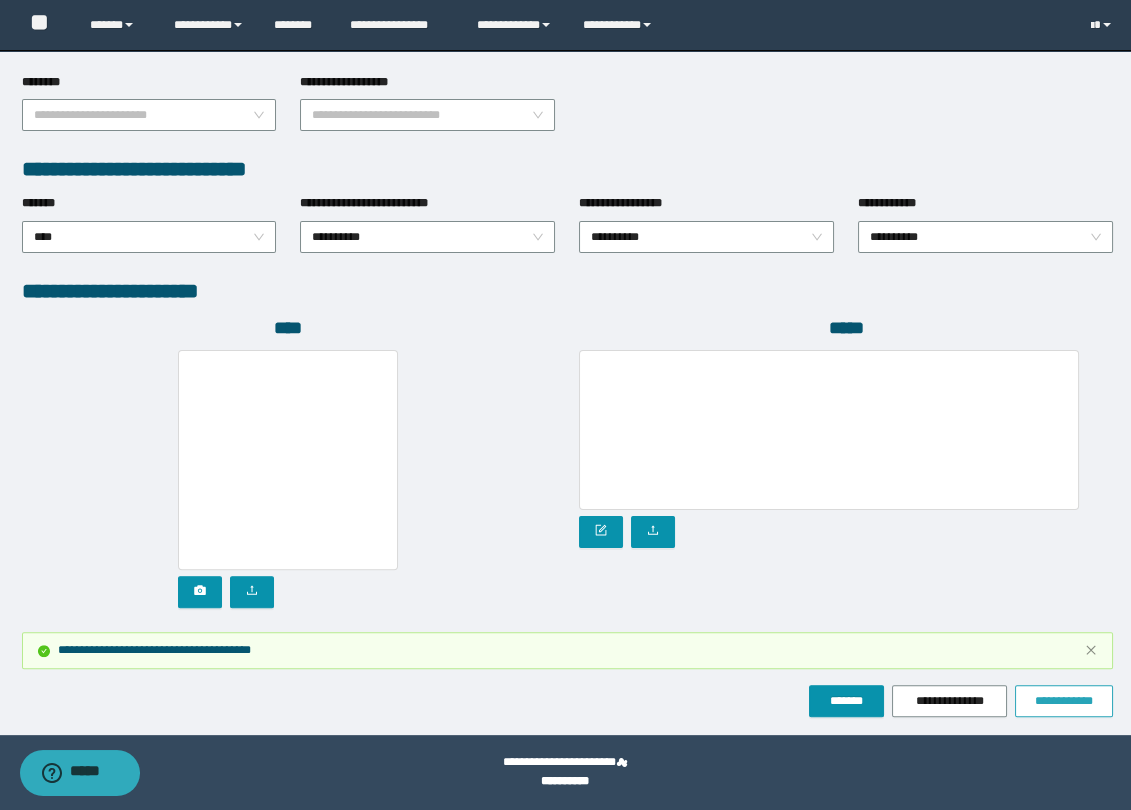 click on "**********" at bounding box center [1064, 701] 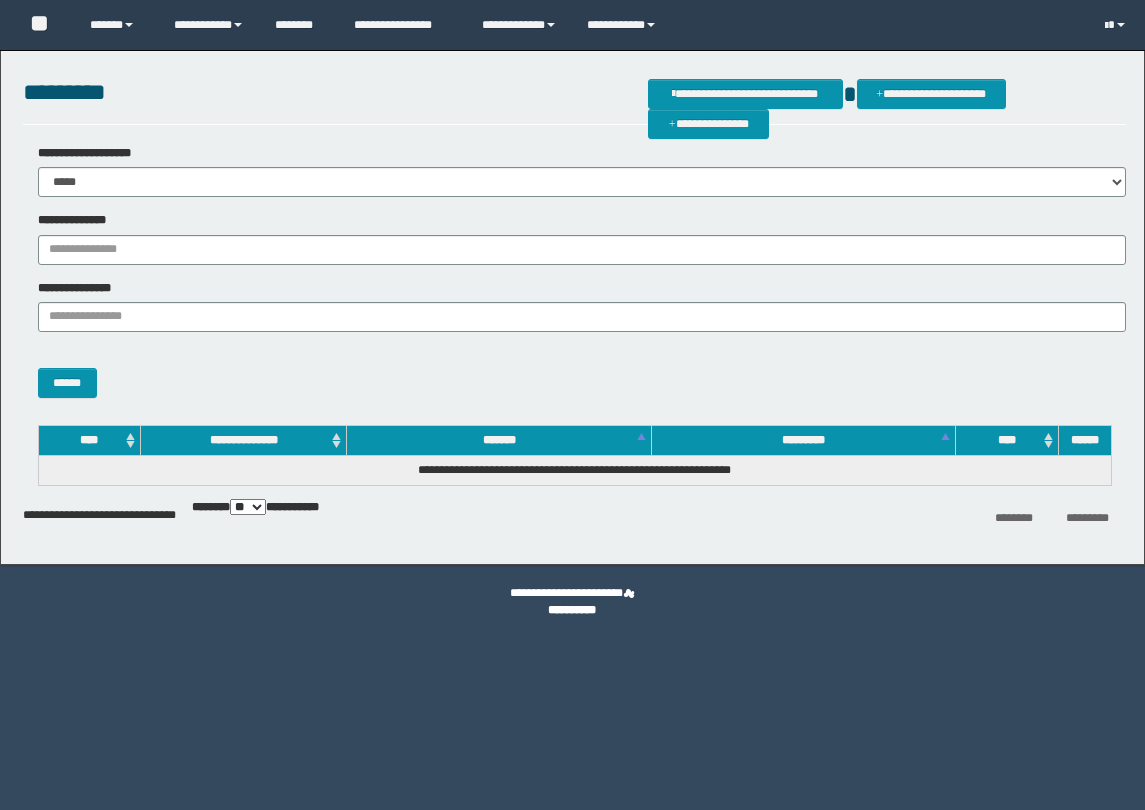 scroll, scrollTop: 0, scrollLeft: 0, axis: both 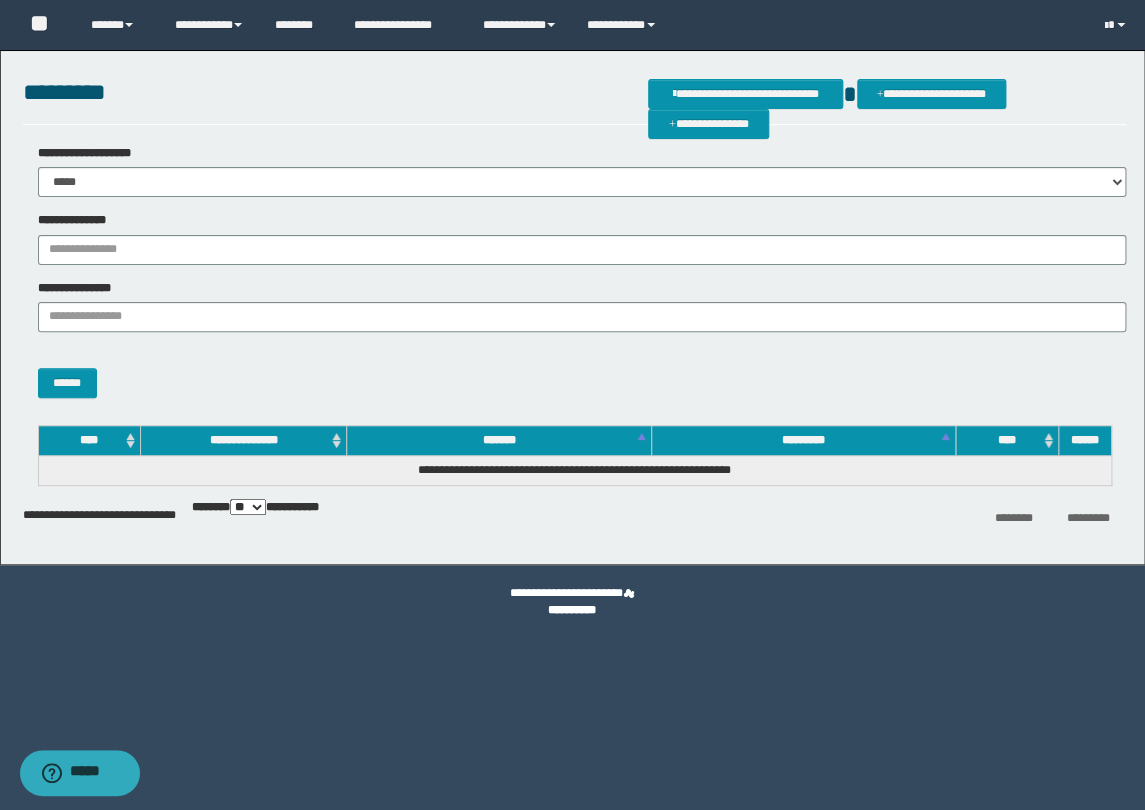 click on "**********" at bounding box center (572, 405) 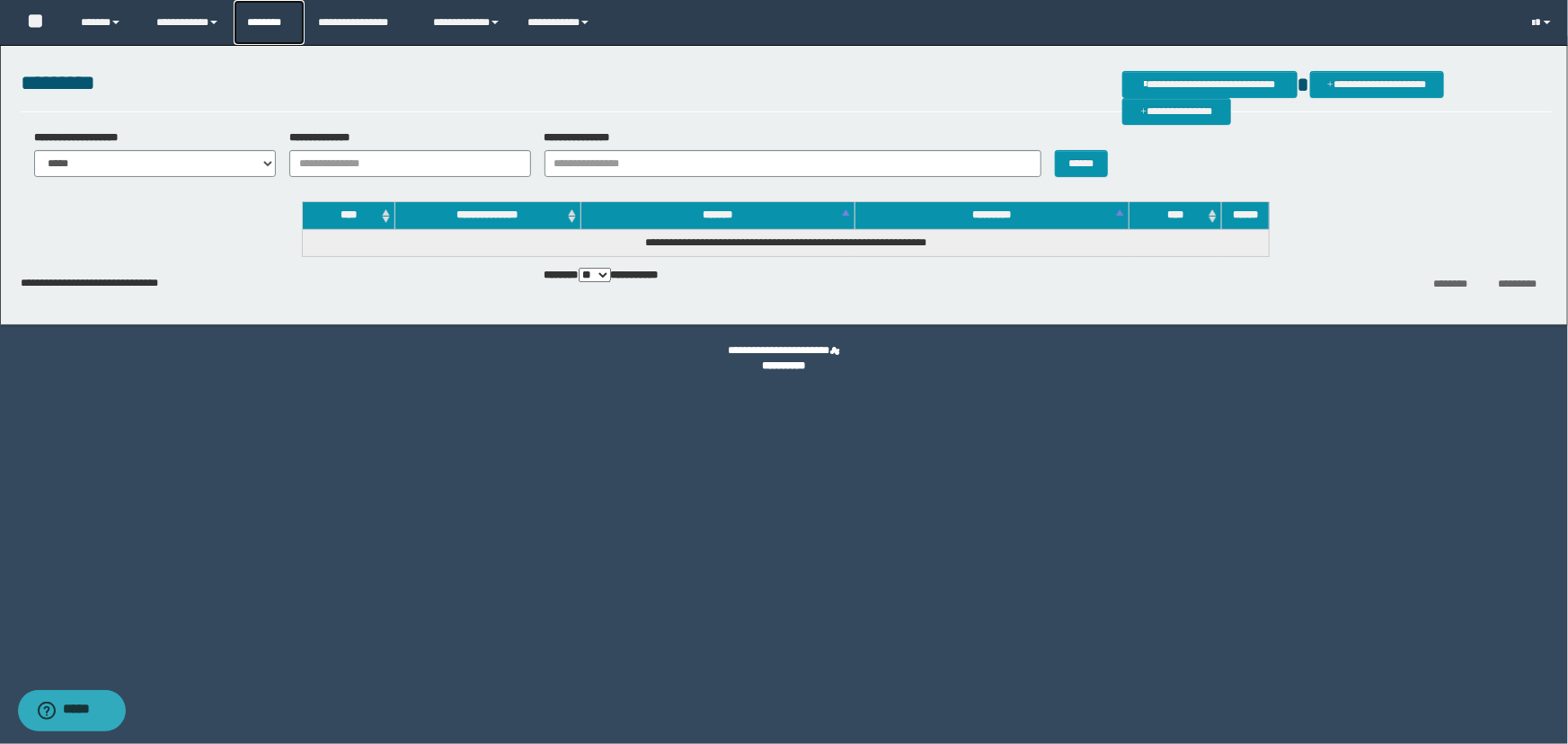 click on "********" at bounding box center (269, 22) 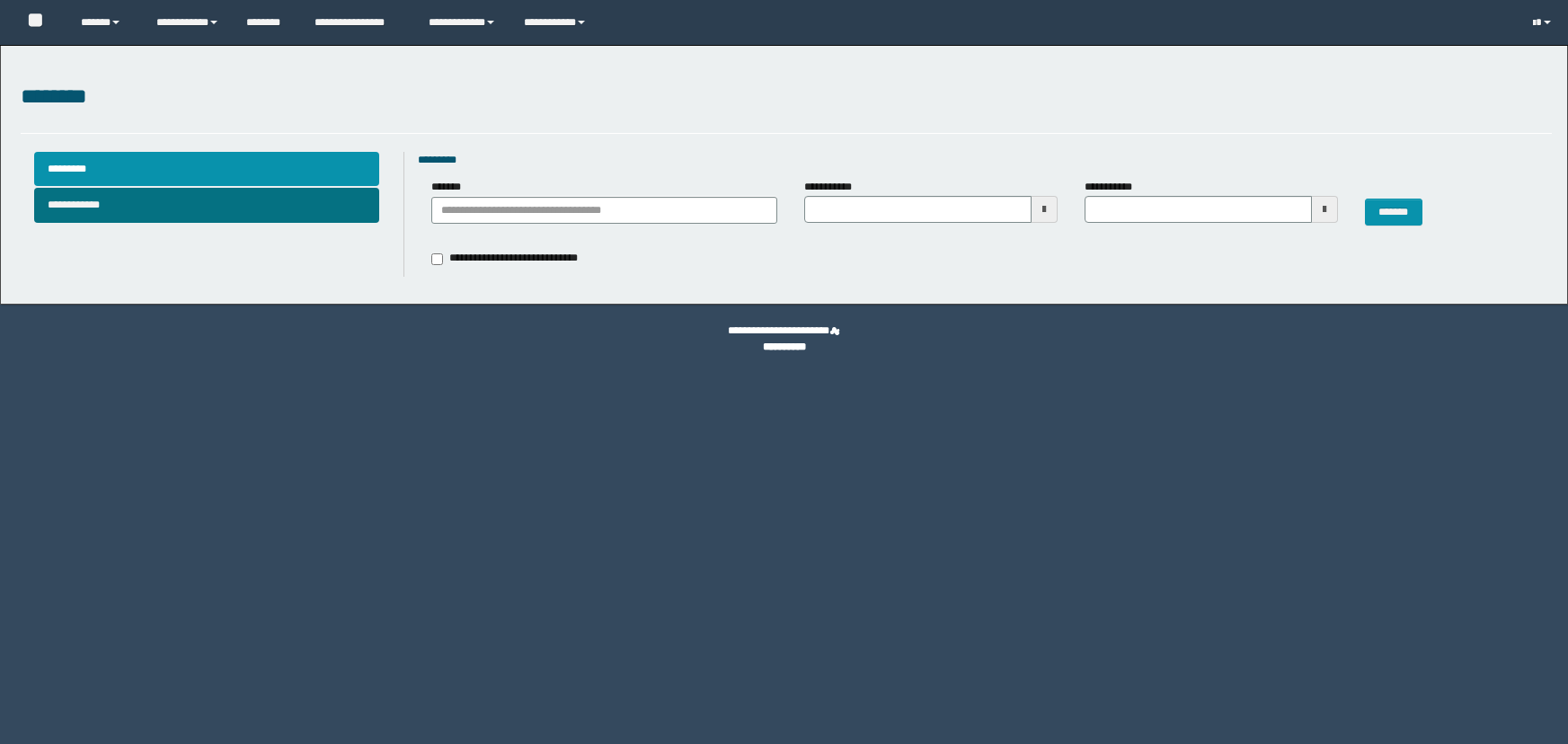 scroll, scrollTop: 0, scrollLeft: 0, axis: both 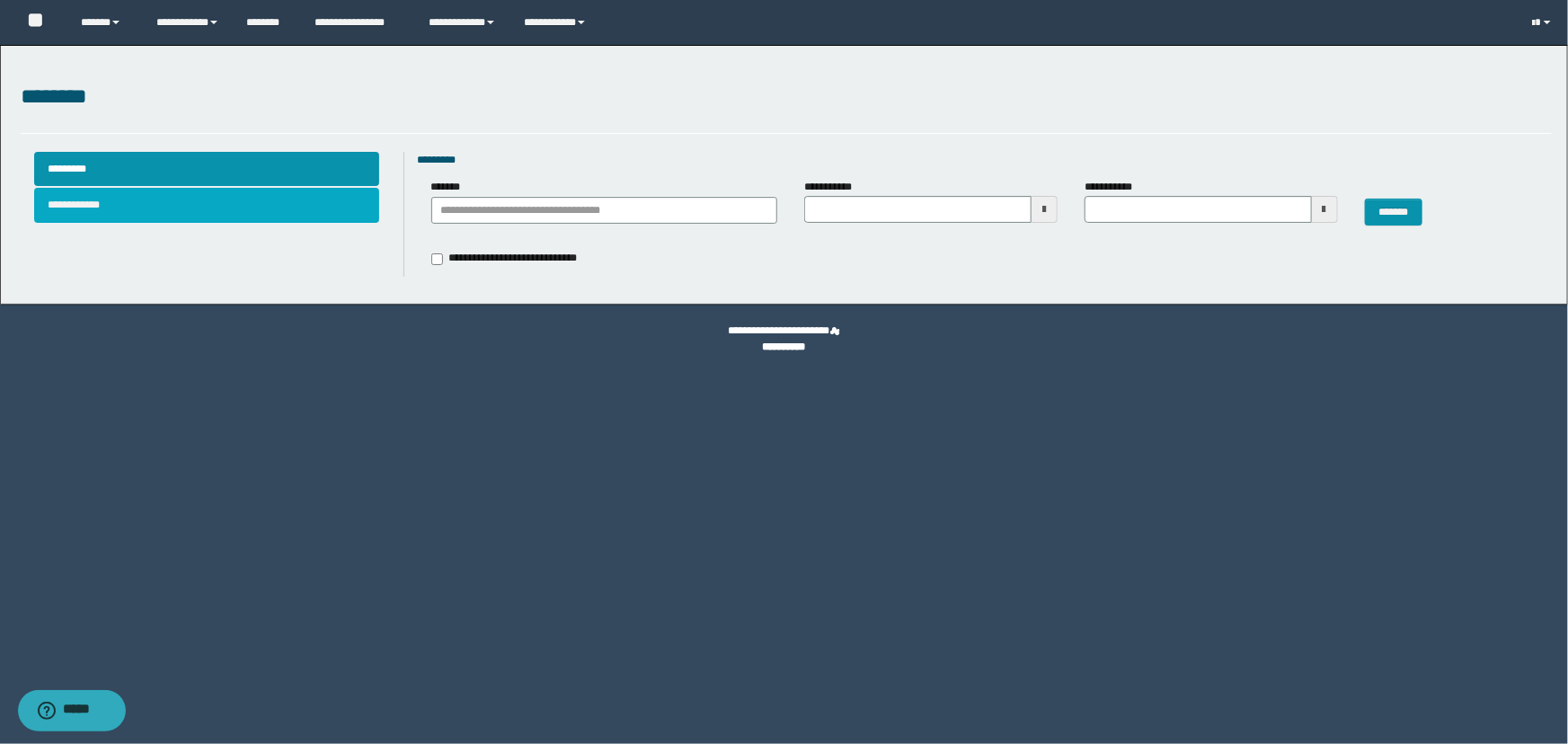 click on "**********" at bounding box center (207, 205) 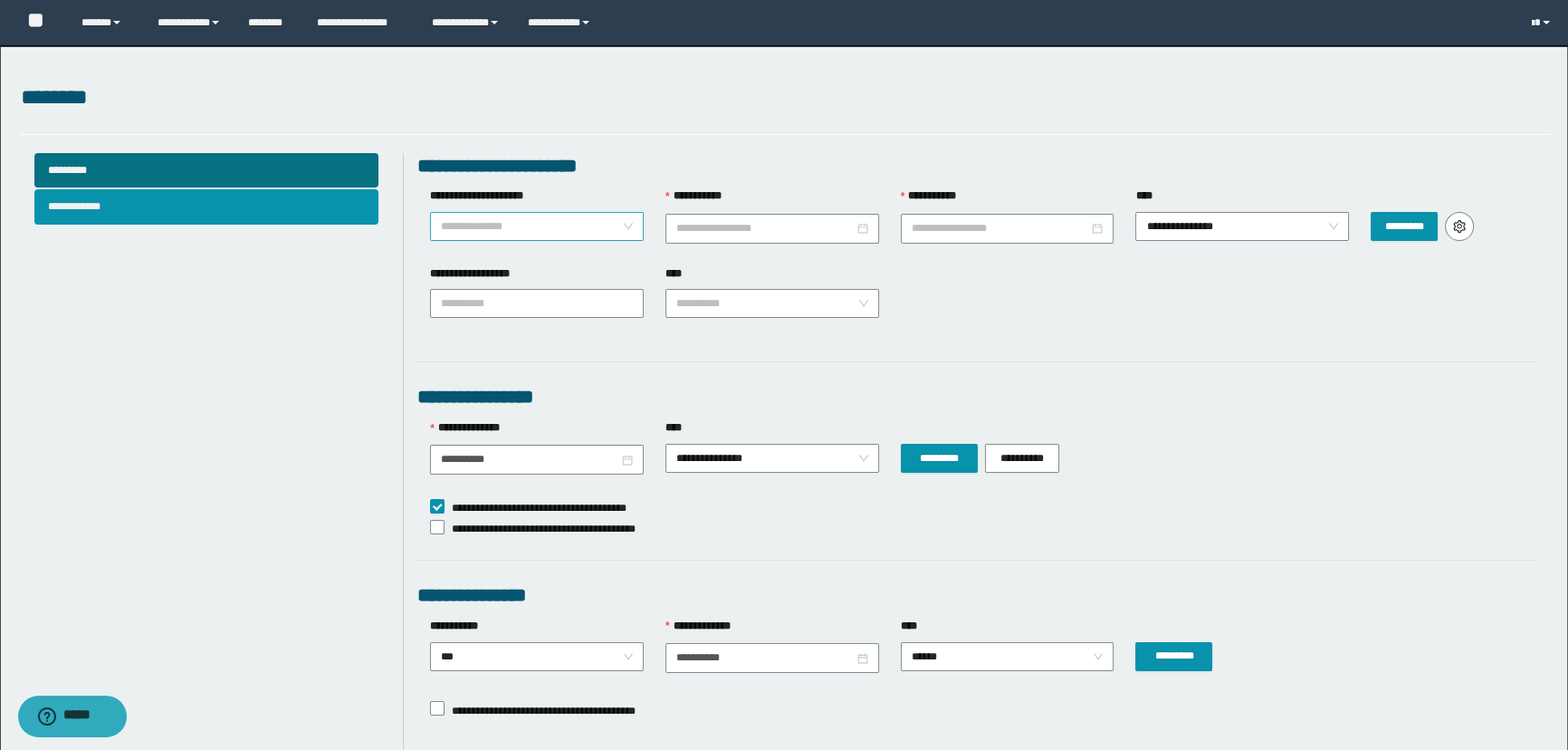 click on "**********" at bounding box center (537, 226) 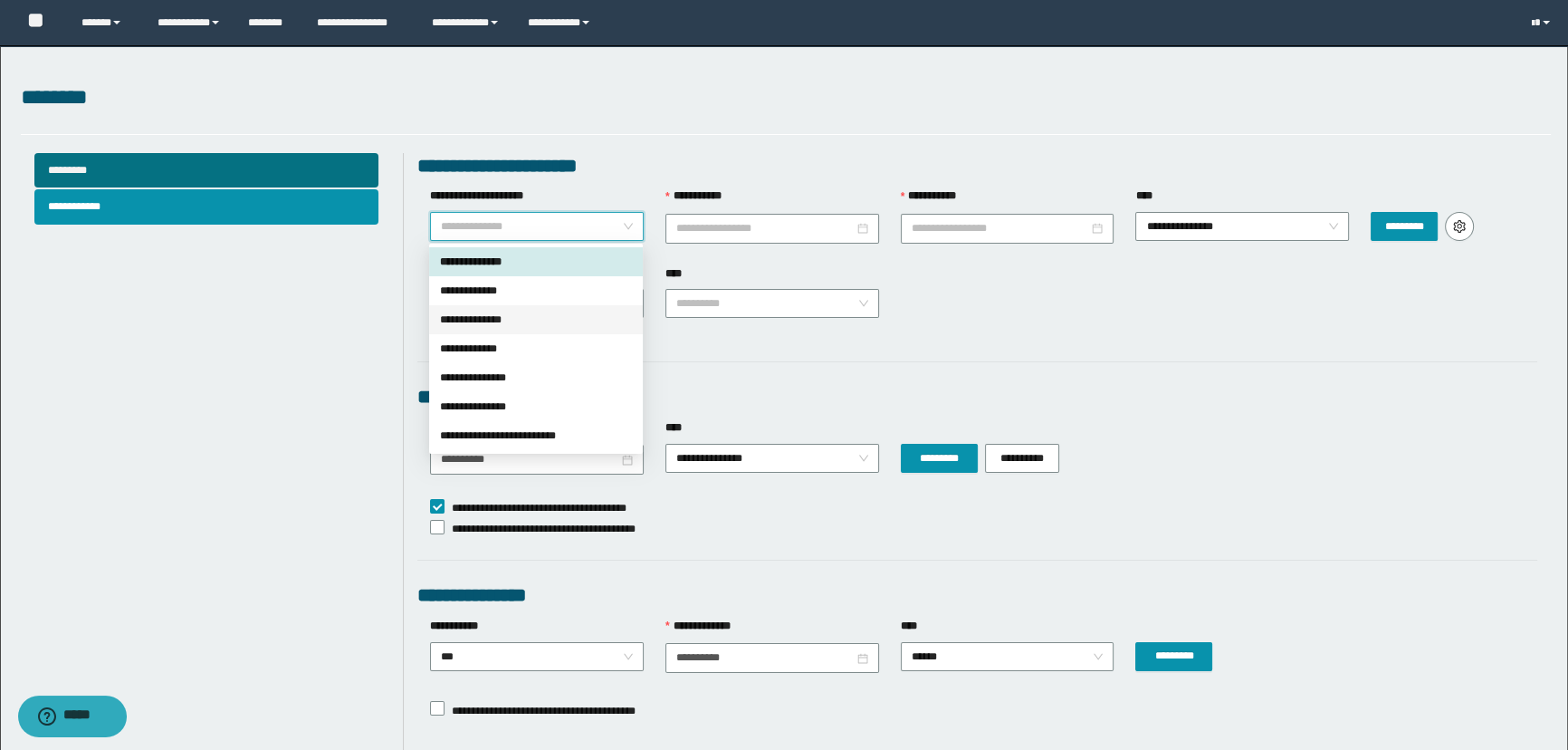 click on "**********" at bounding box center [536, 320] 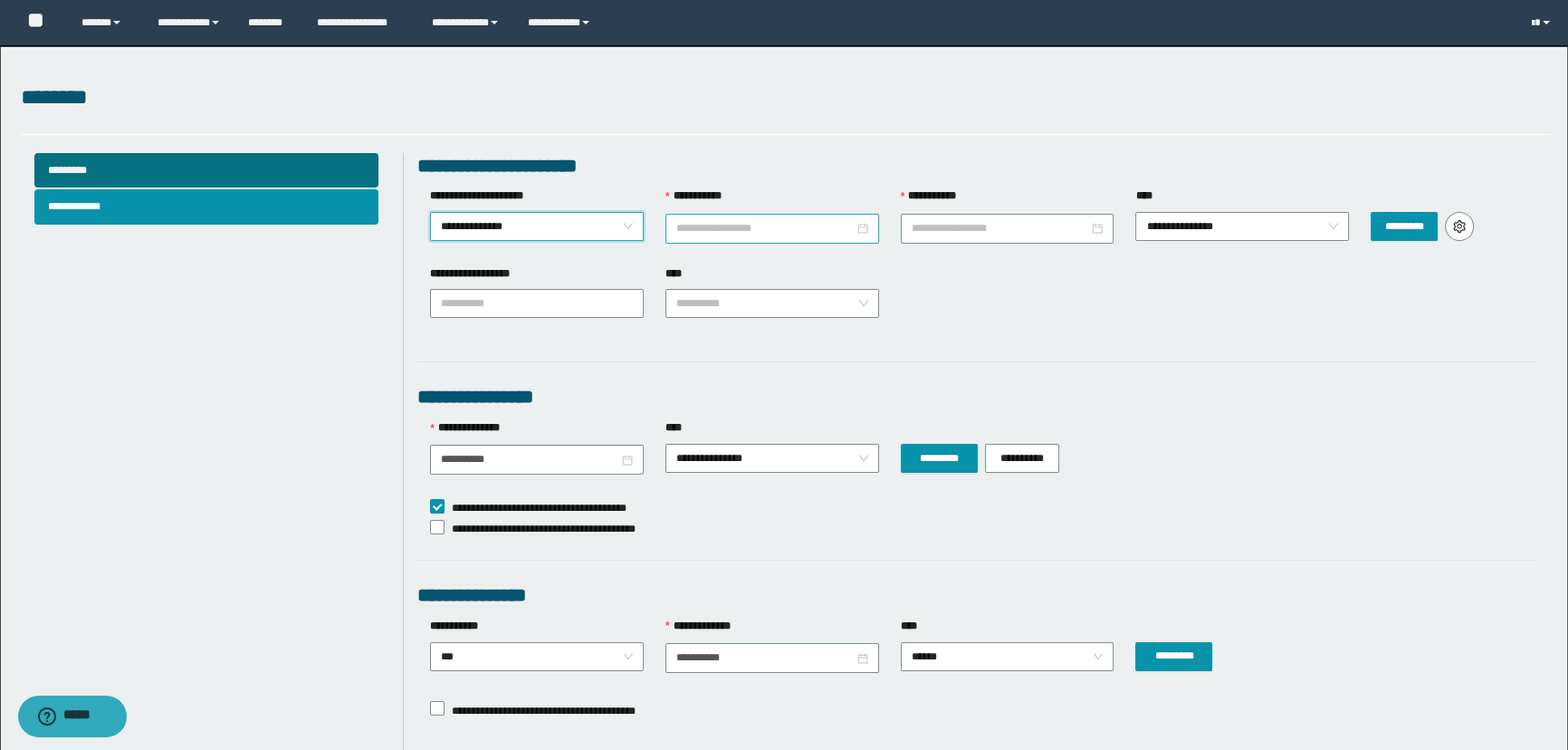 click at bounding box center (772, 228) 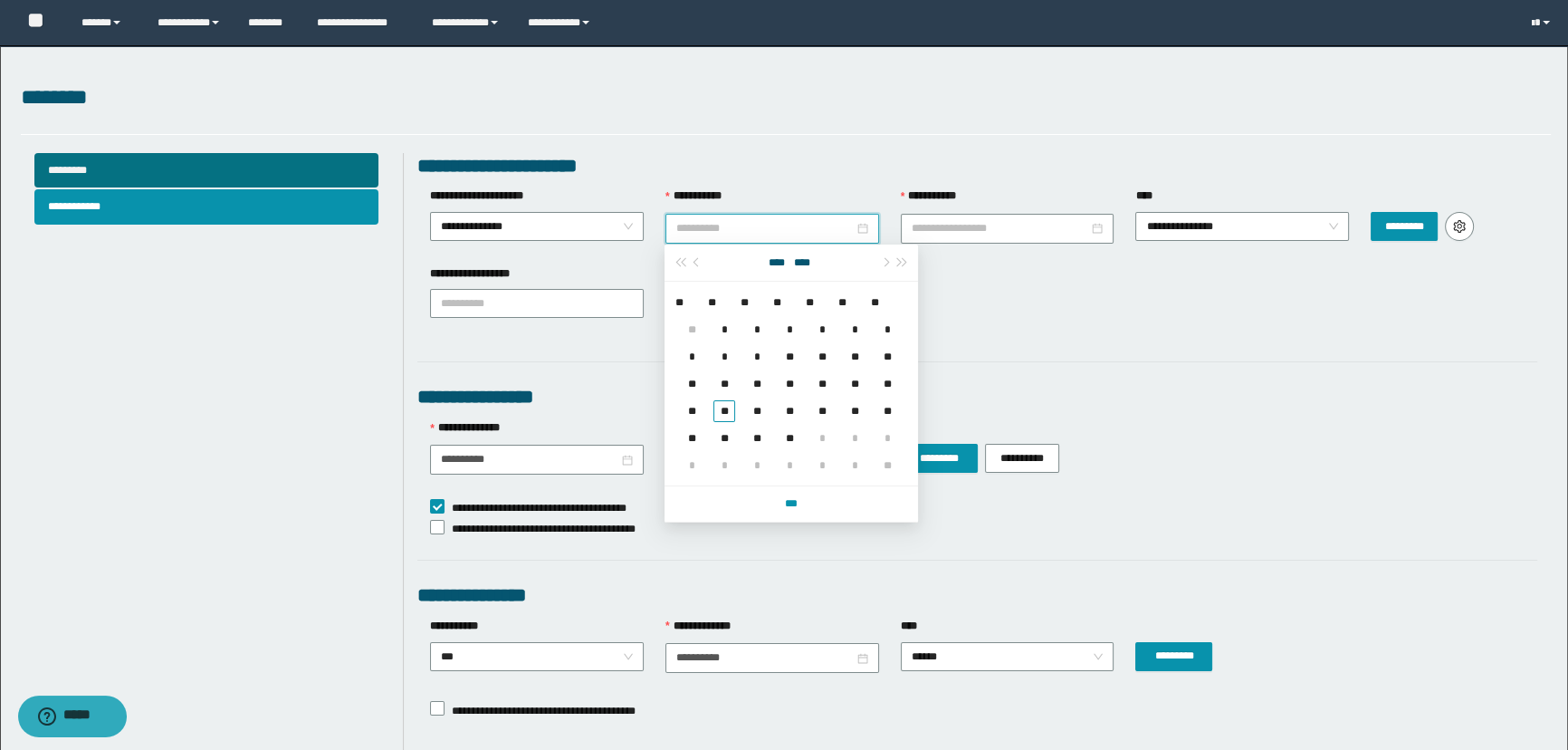 click on "*" at bounding box center (692, 466) 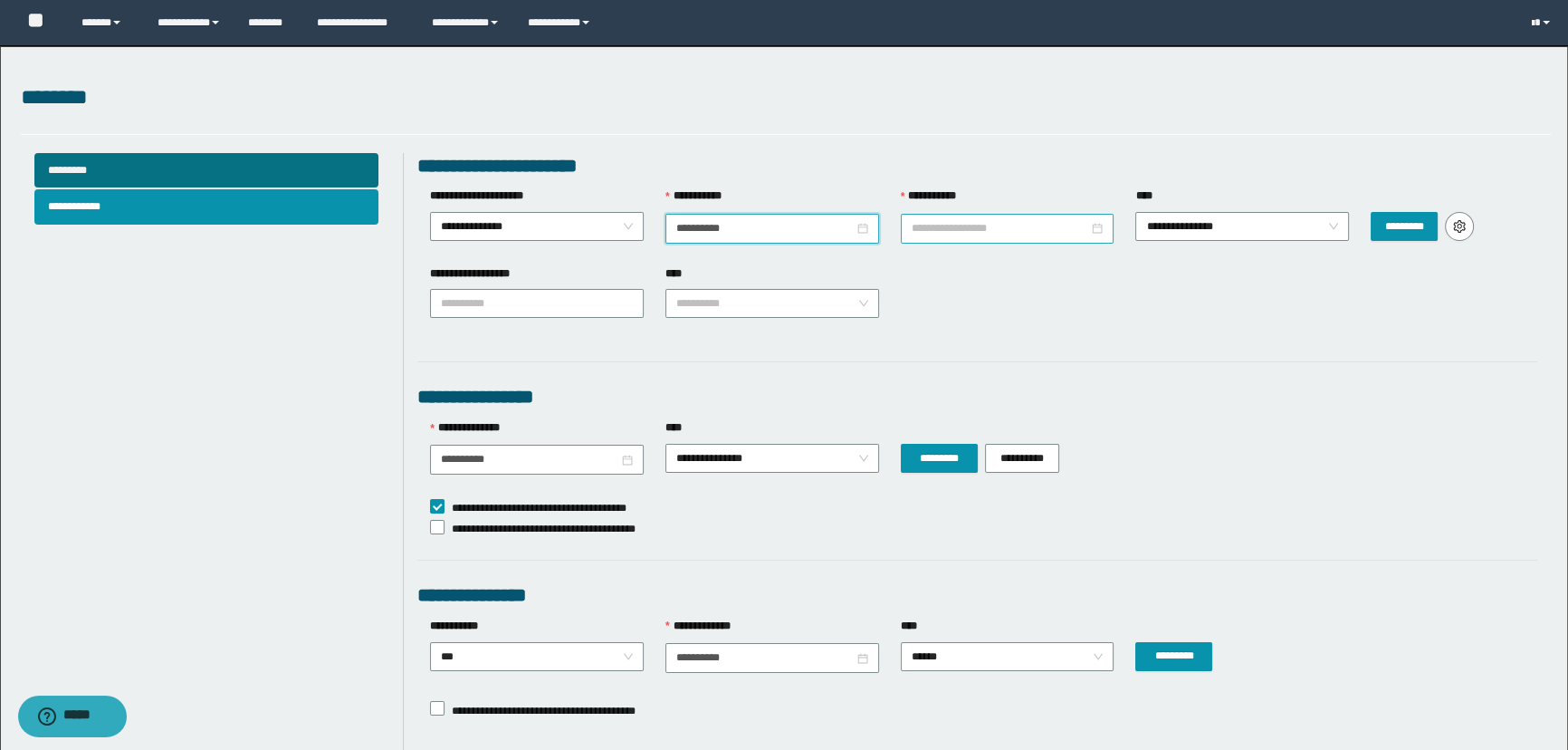 click at bounding box center (1008, 228) 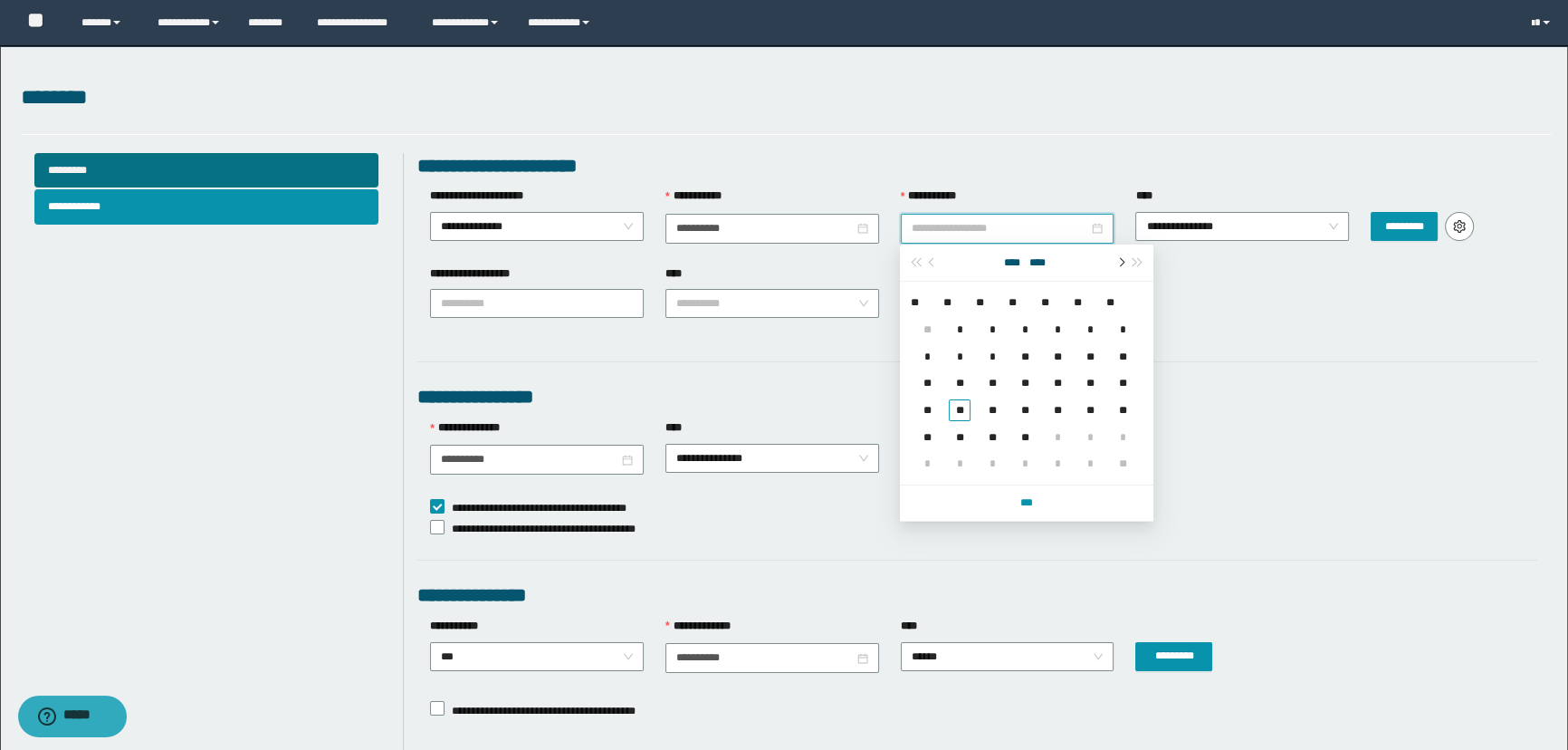 click at bounding box center (1120, 263) 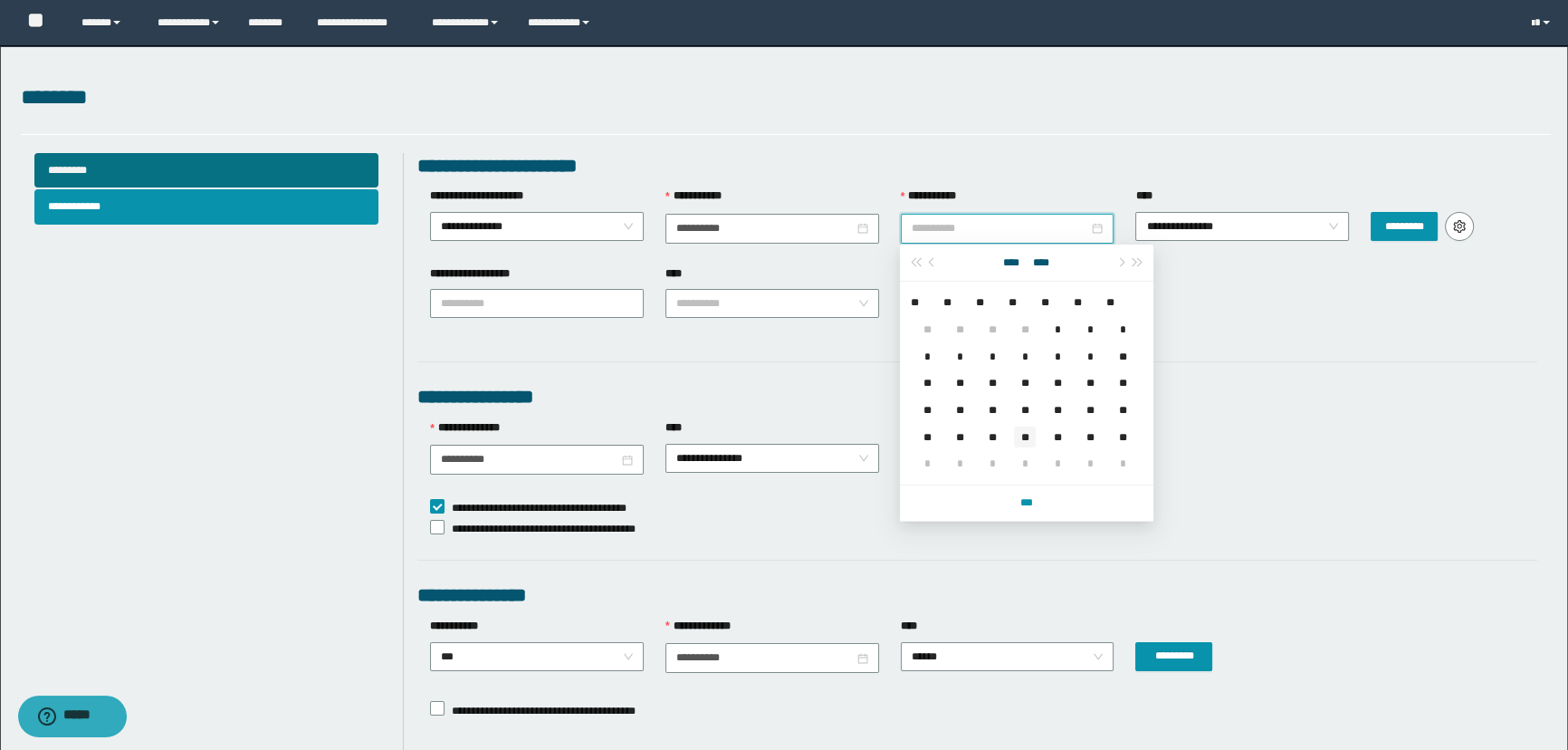 click on "**" at bounding box center [1025, 438] 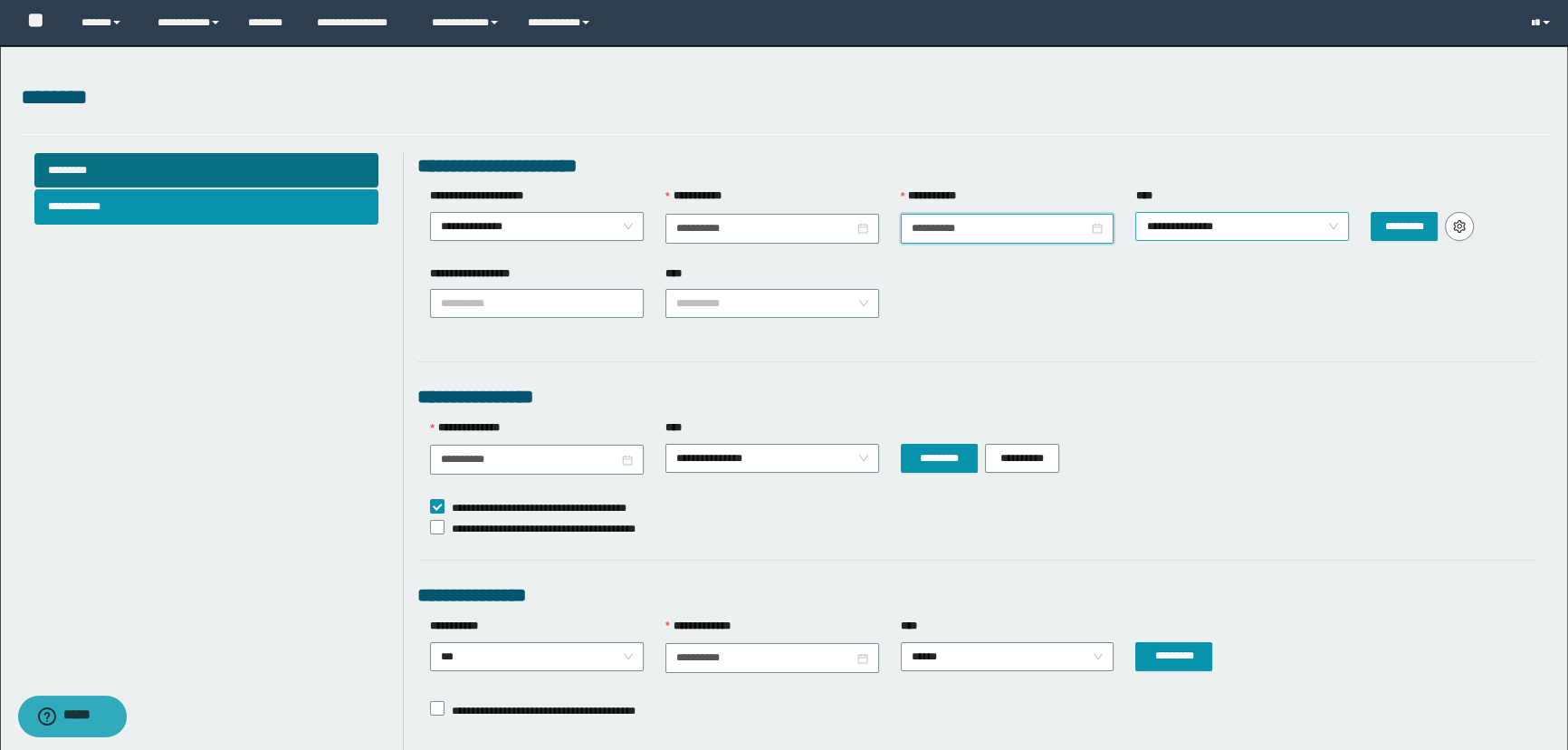 click on "**********" at bounding box center (1242, 226) 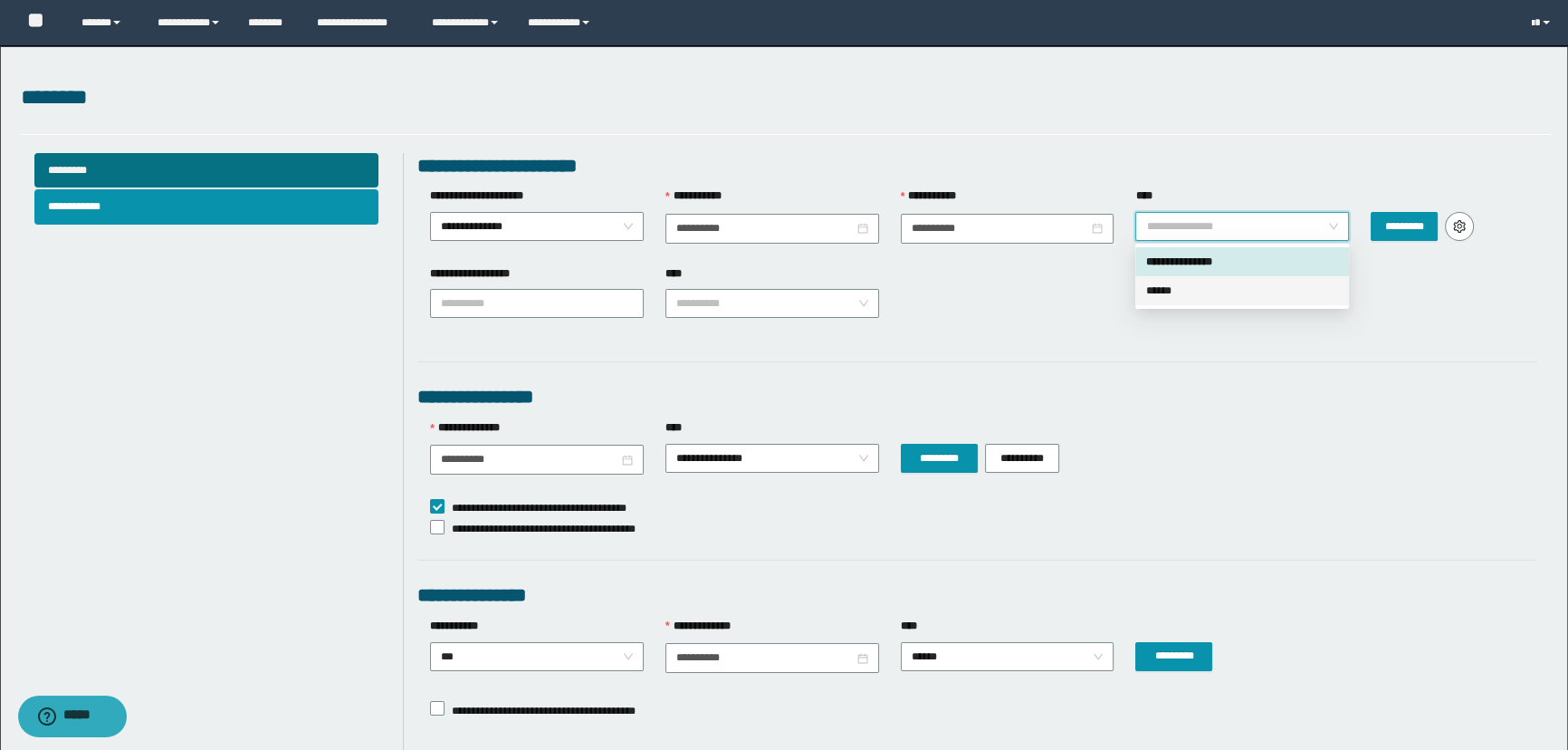 click on "******" at bounding box center (1242, 291) 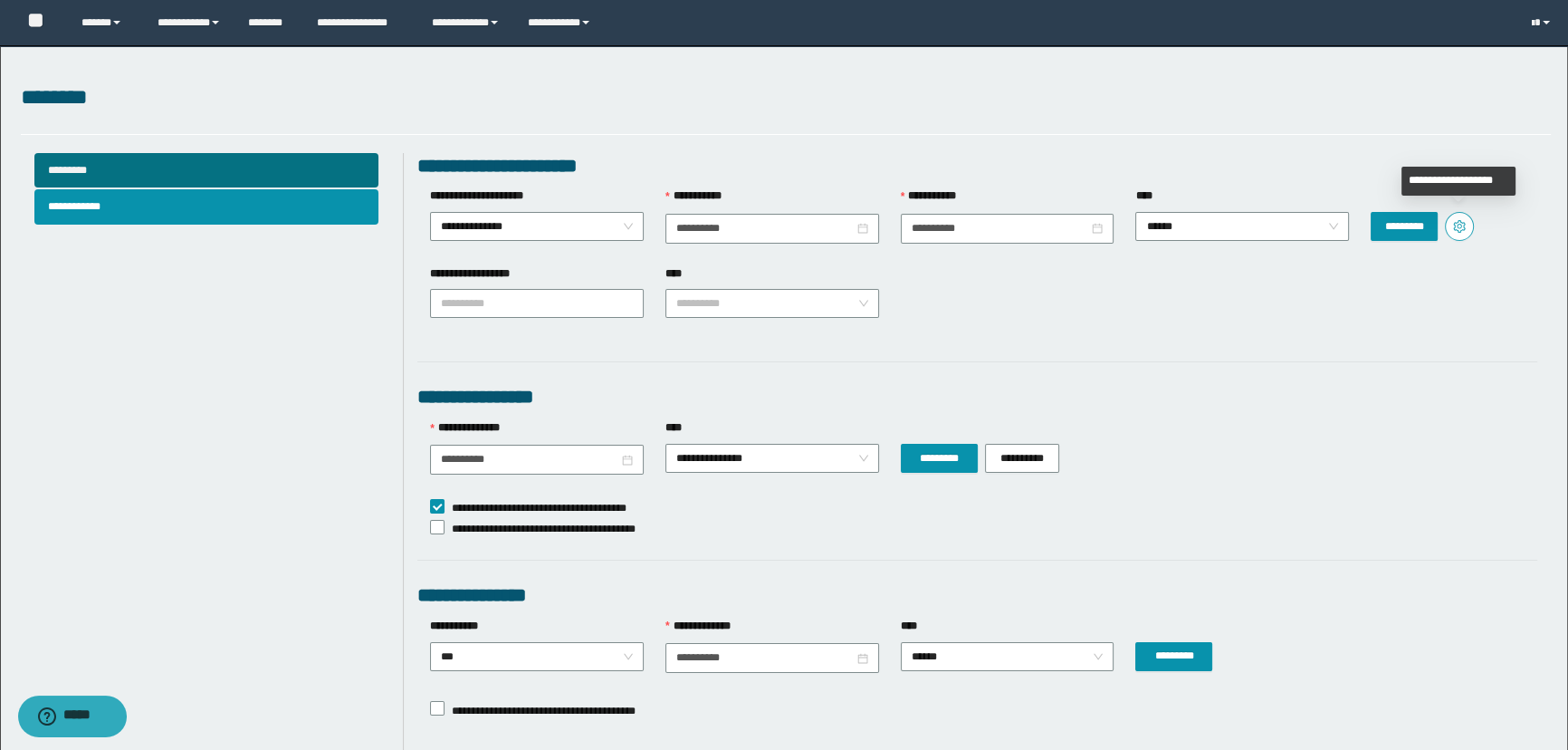click at bounding box center [1459, 226] 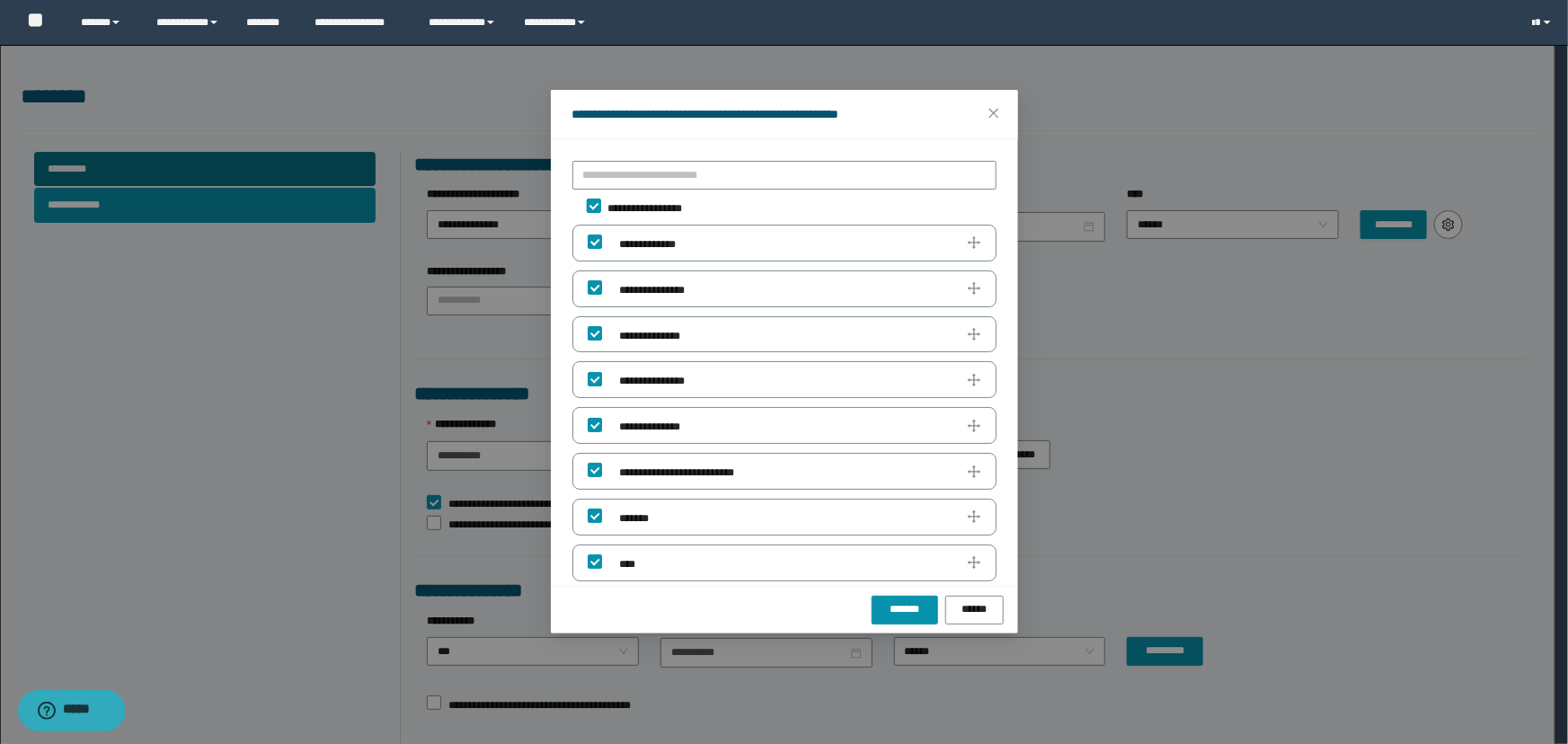 click at bounding box center (594, 206) 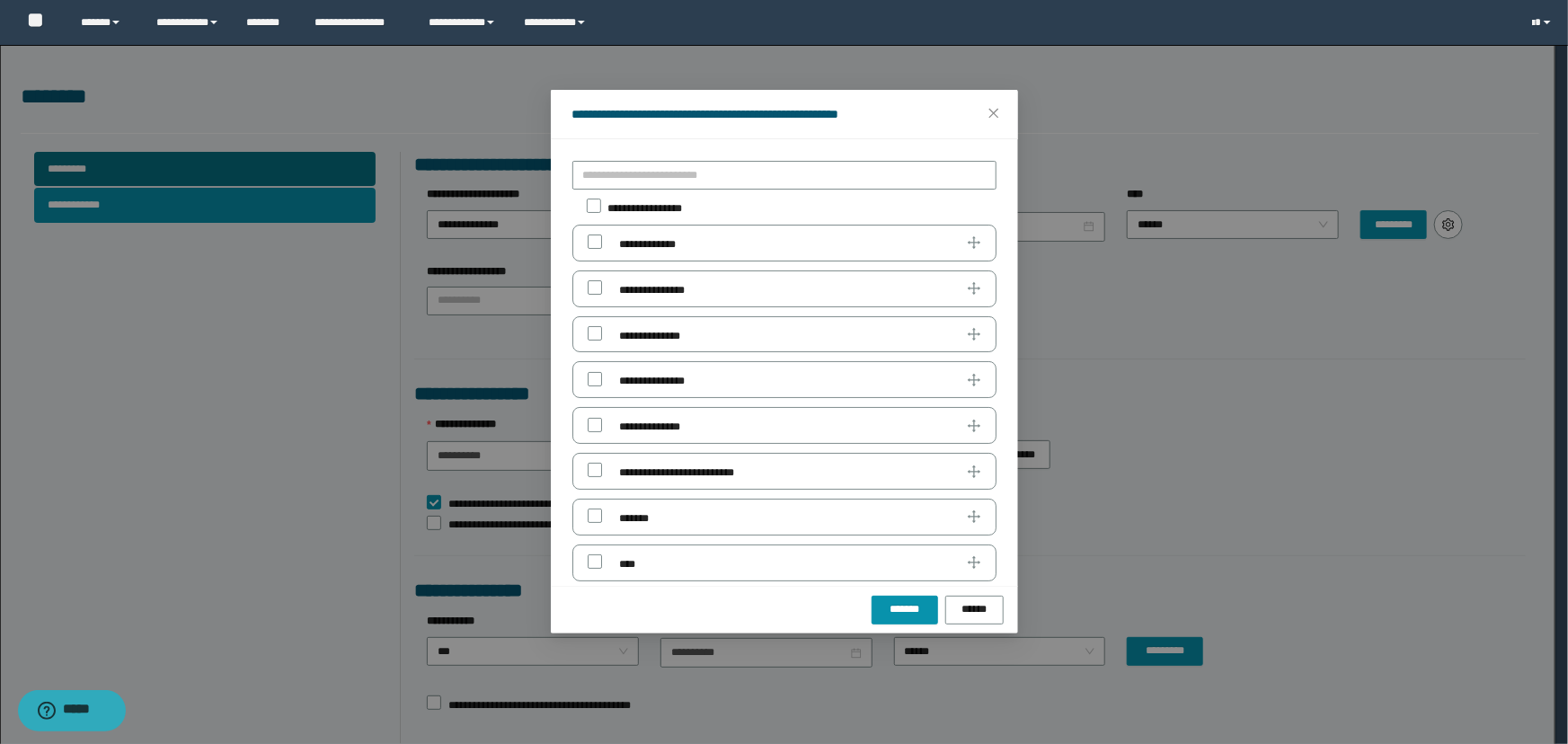 click on "**********" at bounding box center [784, 362] 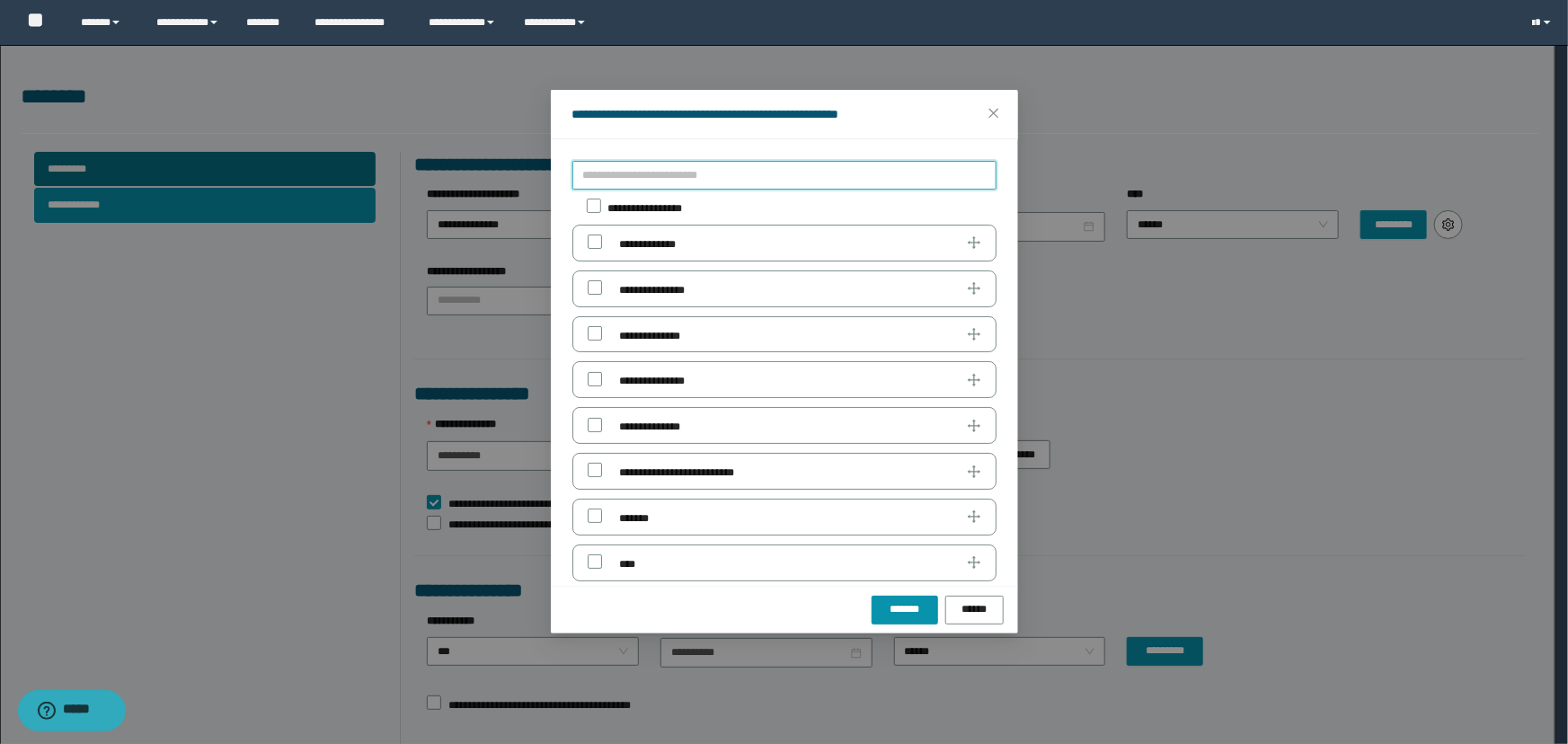click at bounding box center [784, 175] 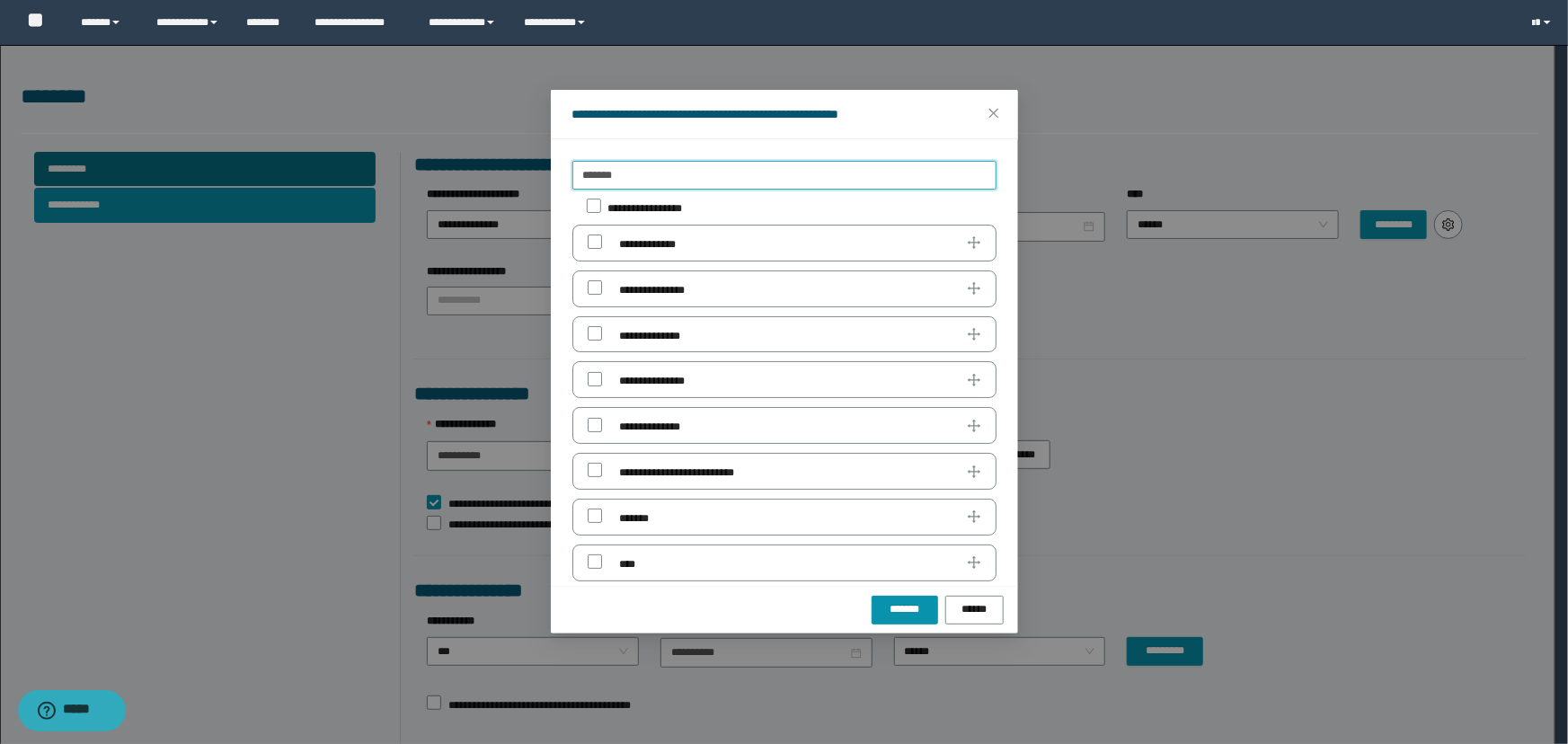 type on "********" 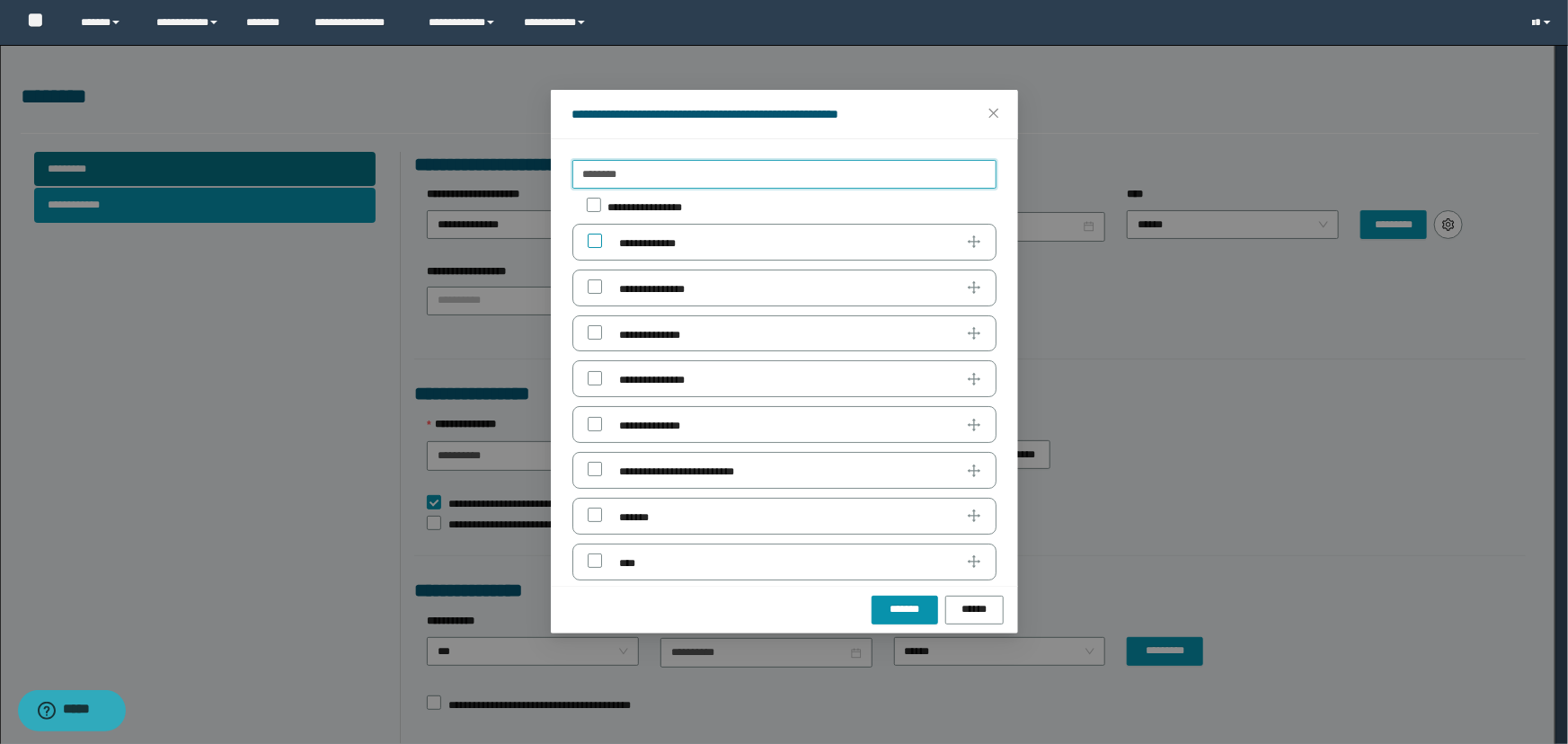 scroll, scrollTop: 0, scrollLeft: 0, axis: both 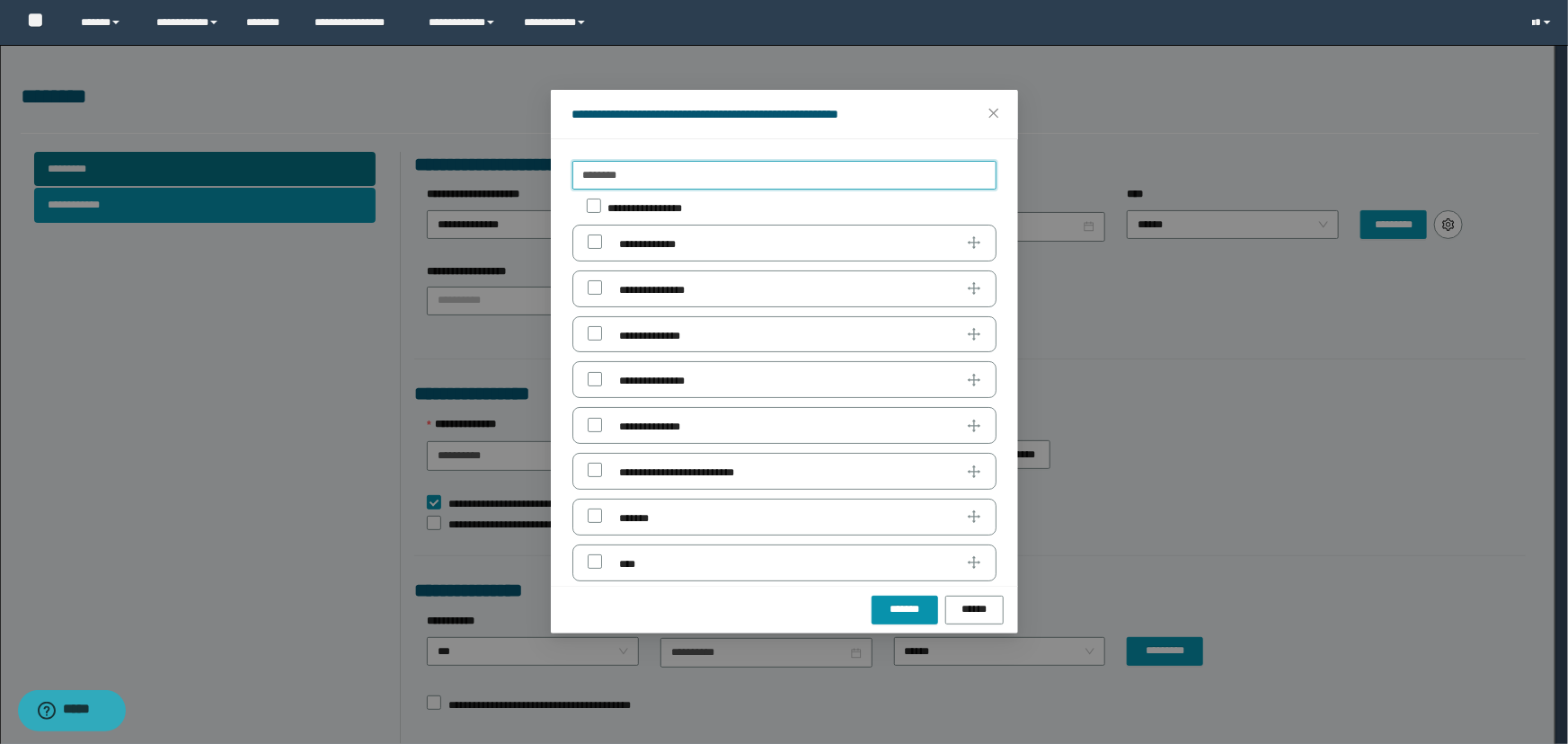 click on "********" at bounding box center (784, 175) 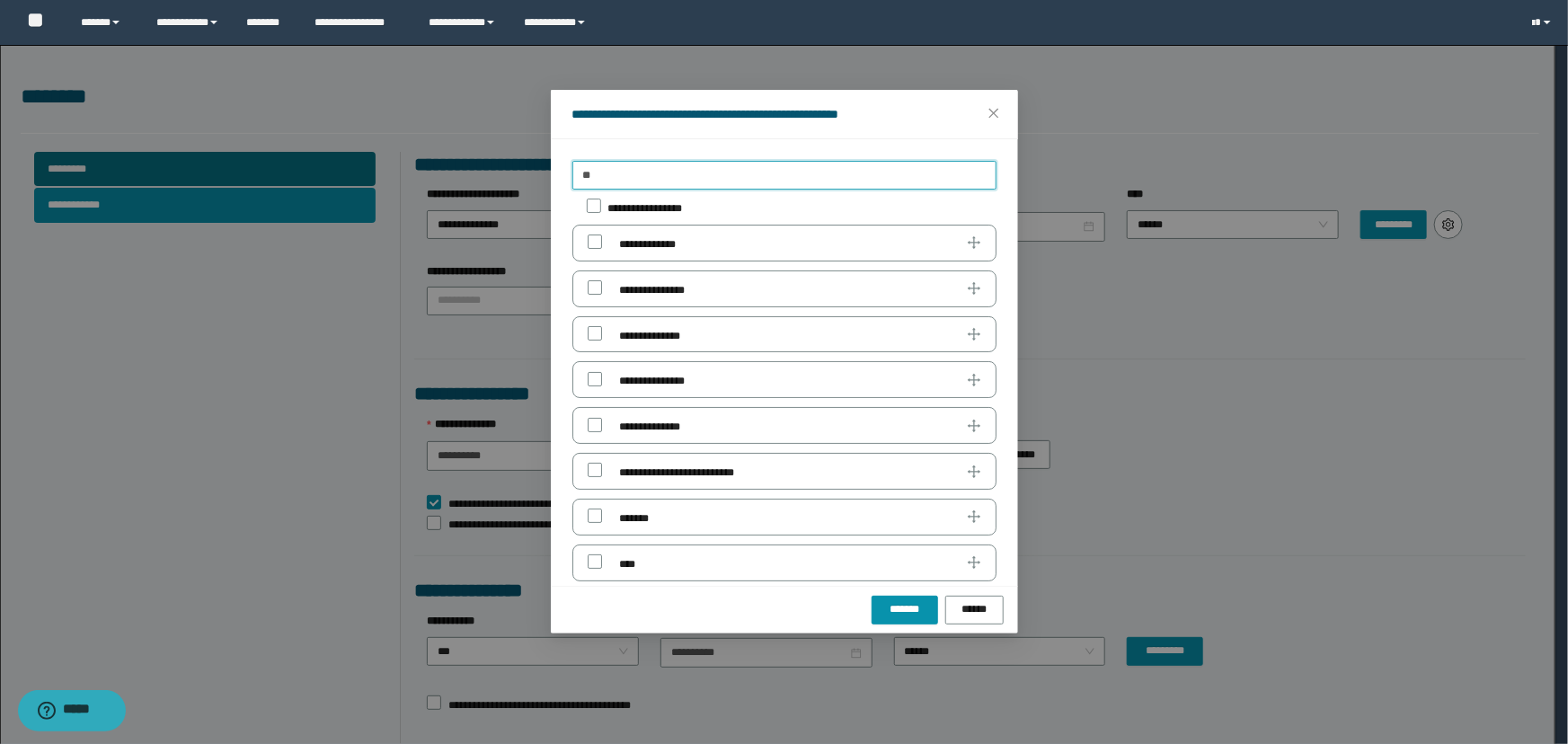 type on "*" 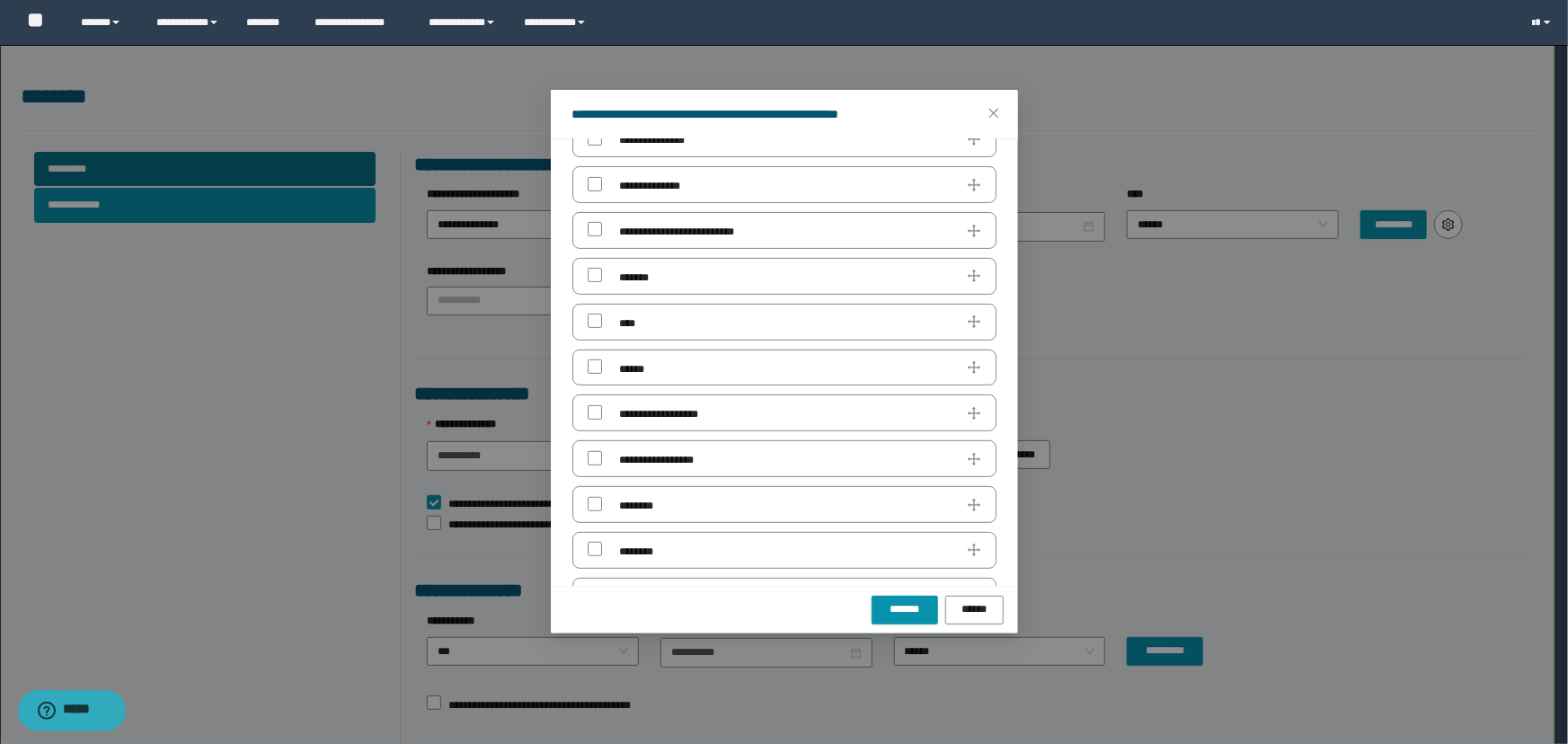 scroll, scrollTop: 244, scrollLeft: 0, axis: vertical 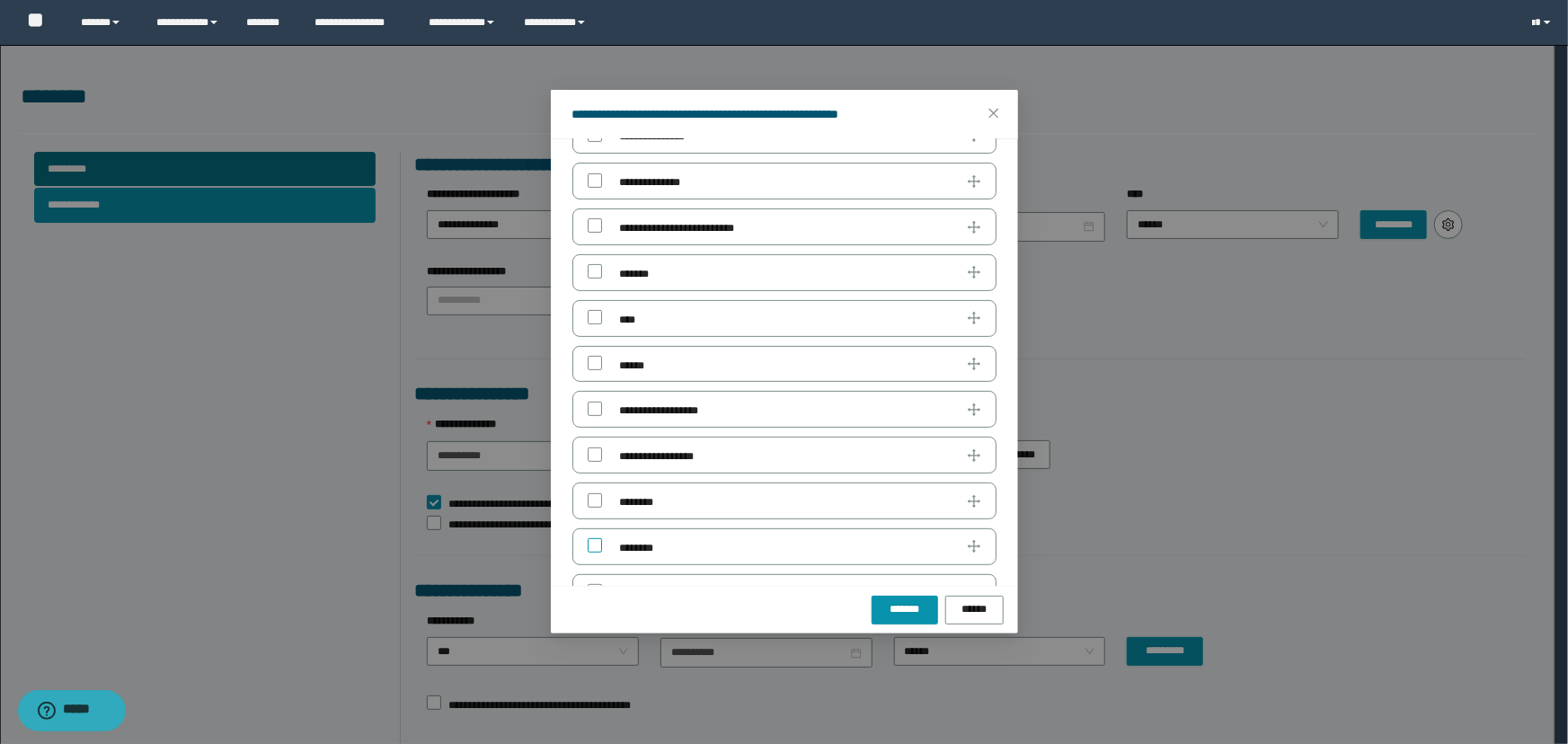 type on "********" 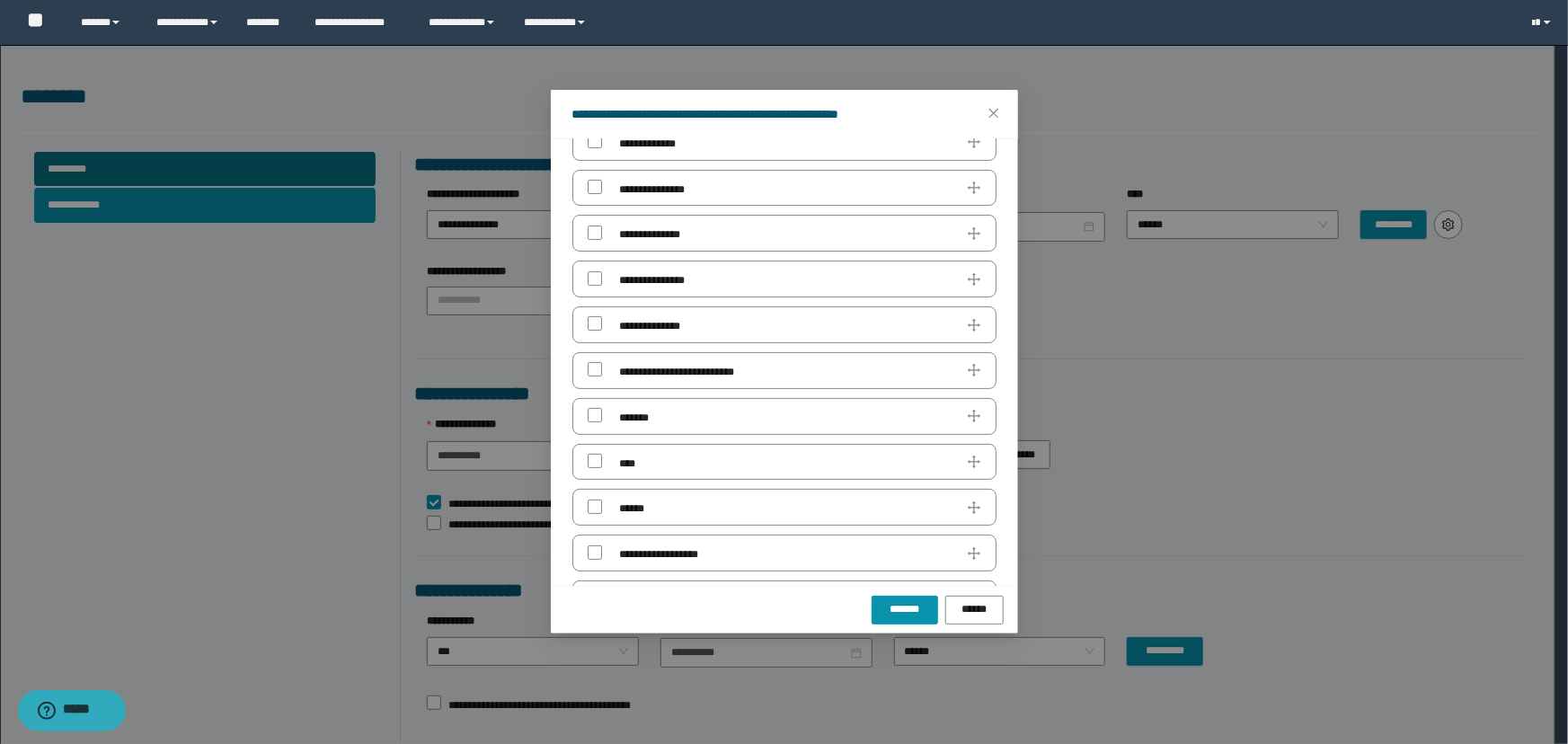 scroll, scrollTop: 0, scrollLeft: 0, axis: both 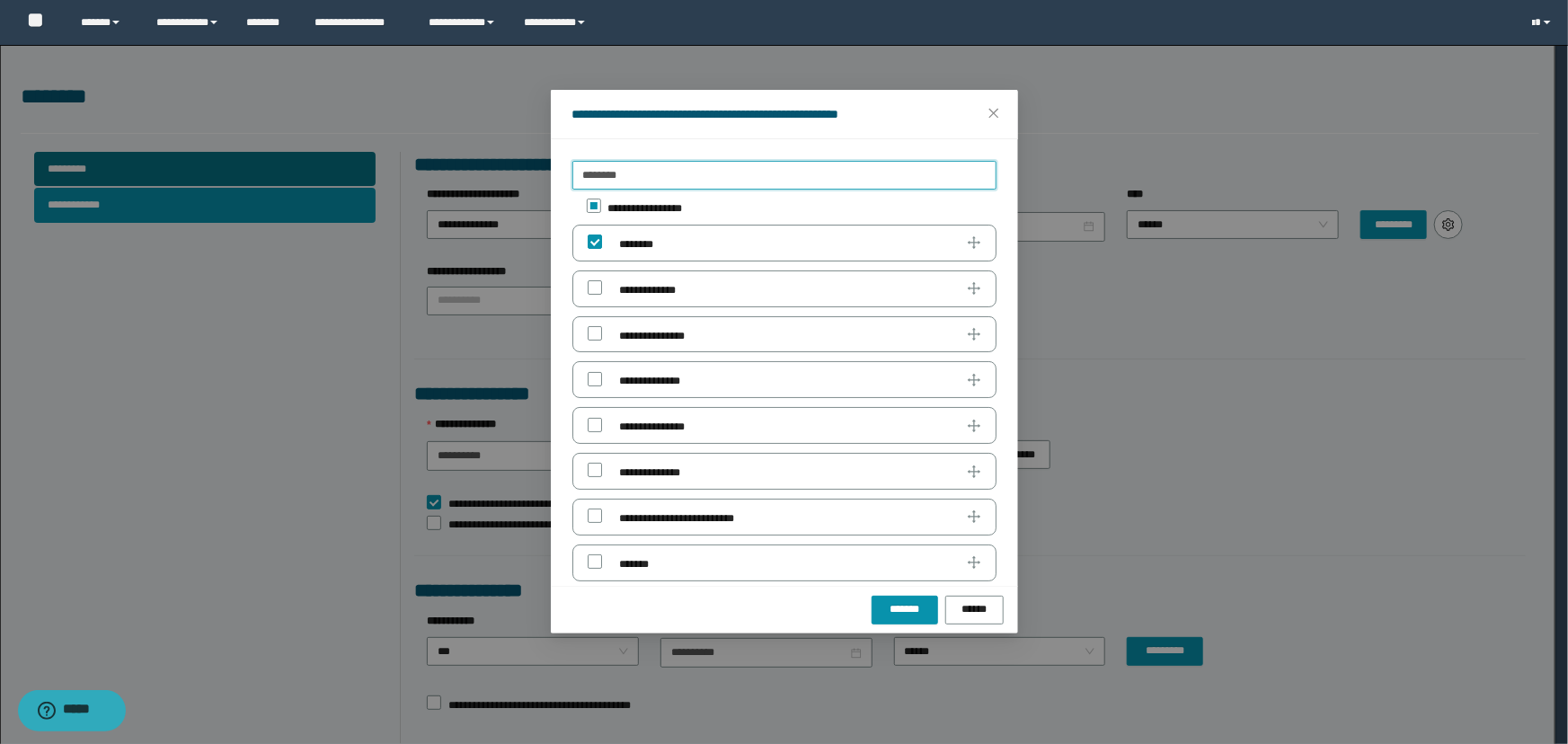 click on "********" at bounding box center [784, 175] 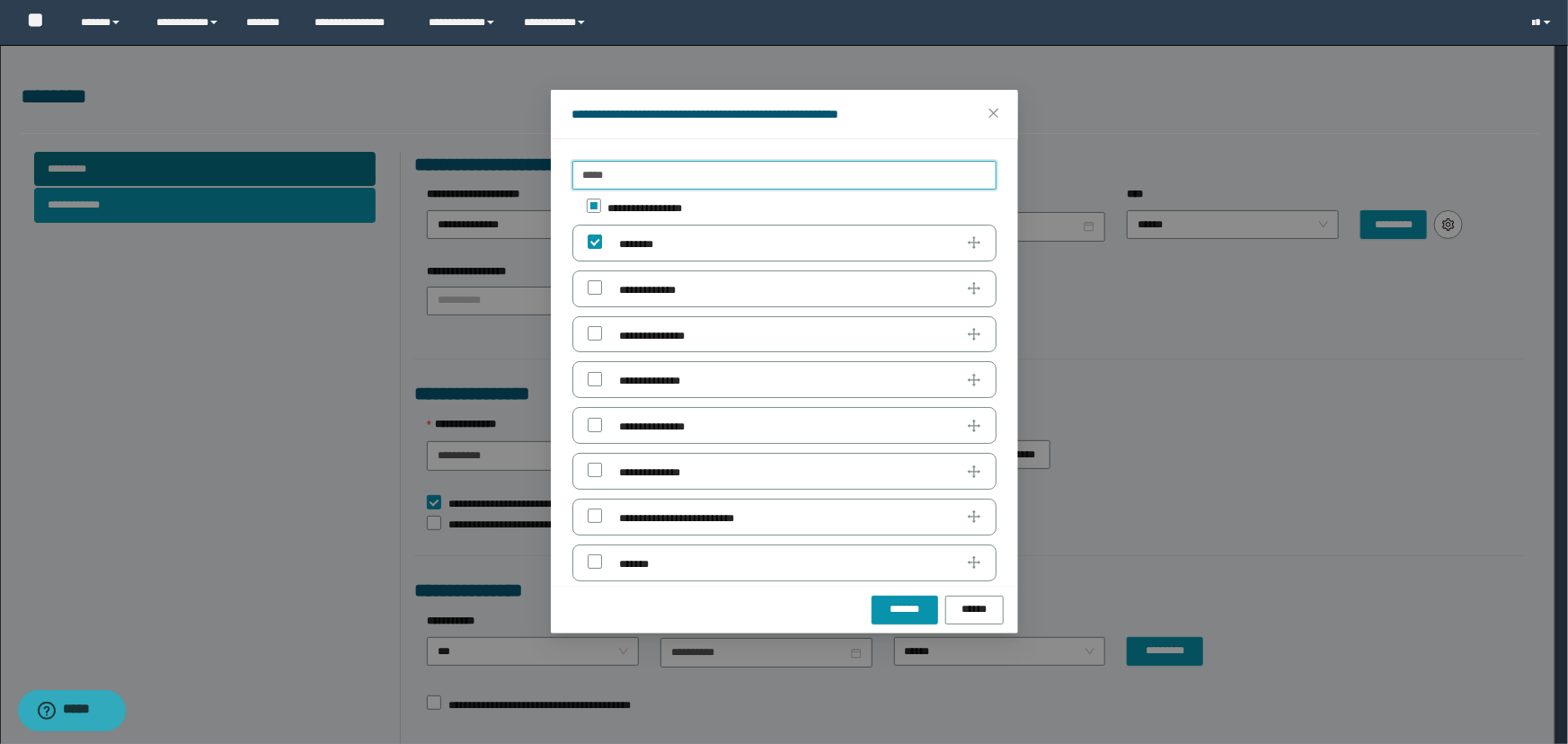 type on "******" 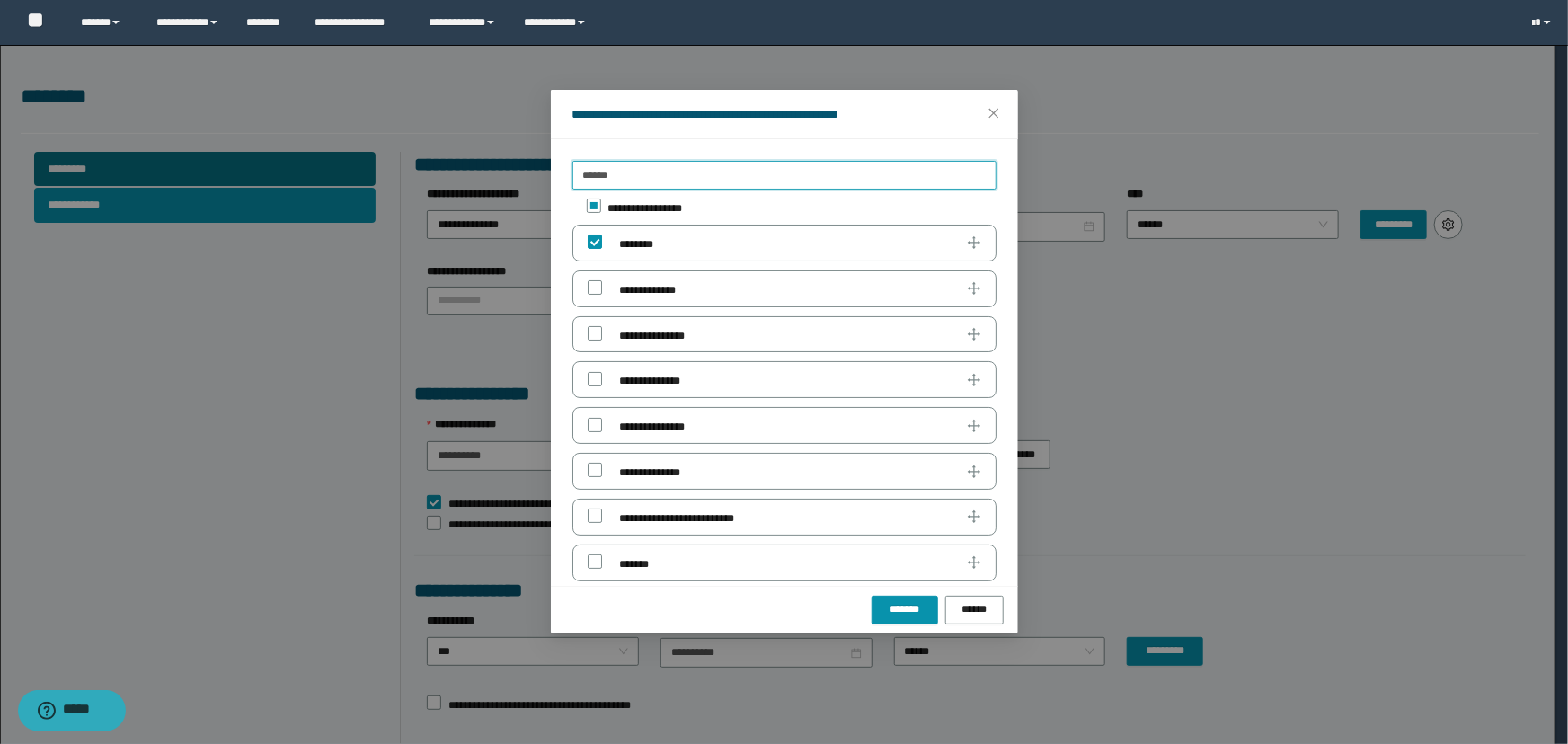click on "******" at bounding box center (784, 175) 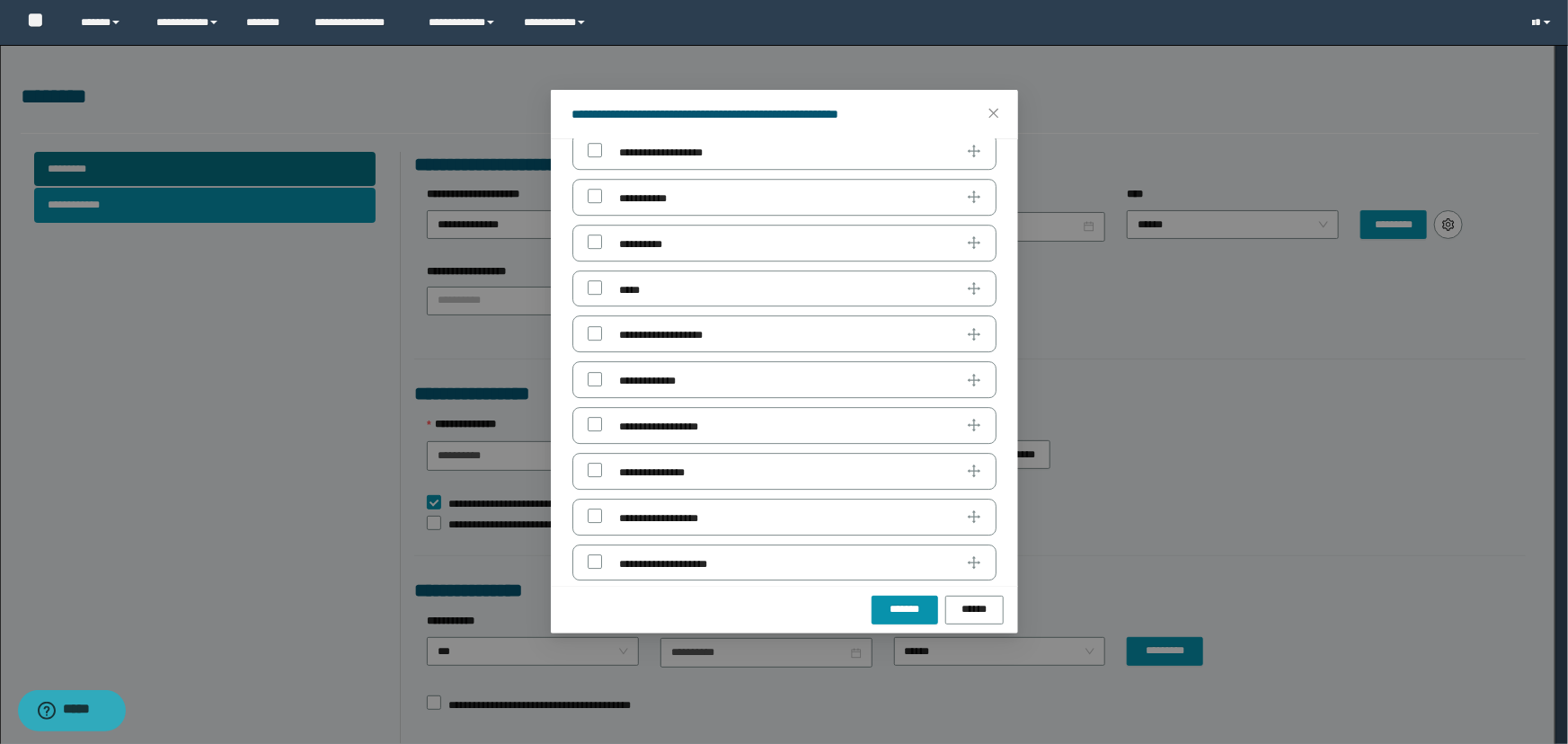 scroll, scrollTop: 2777, scrollLeft: 0, axis: vertical 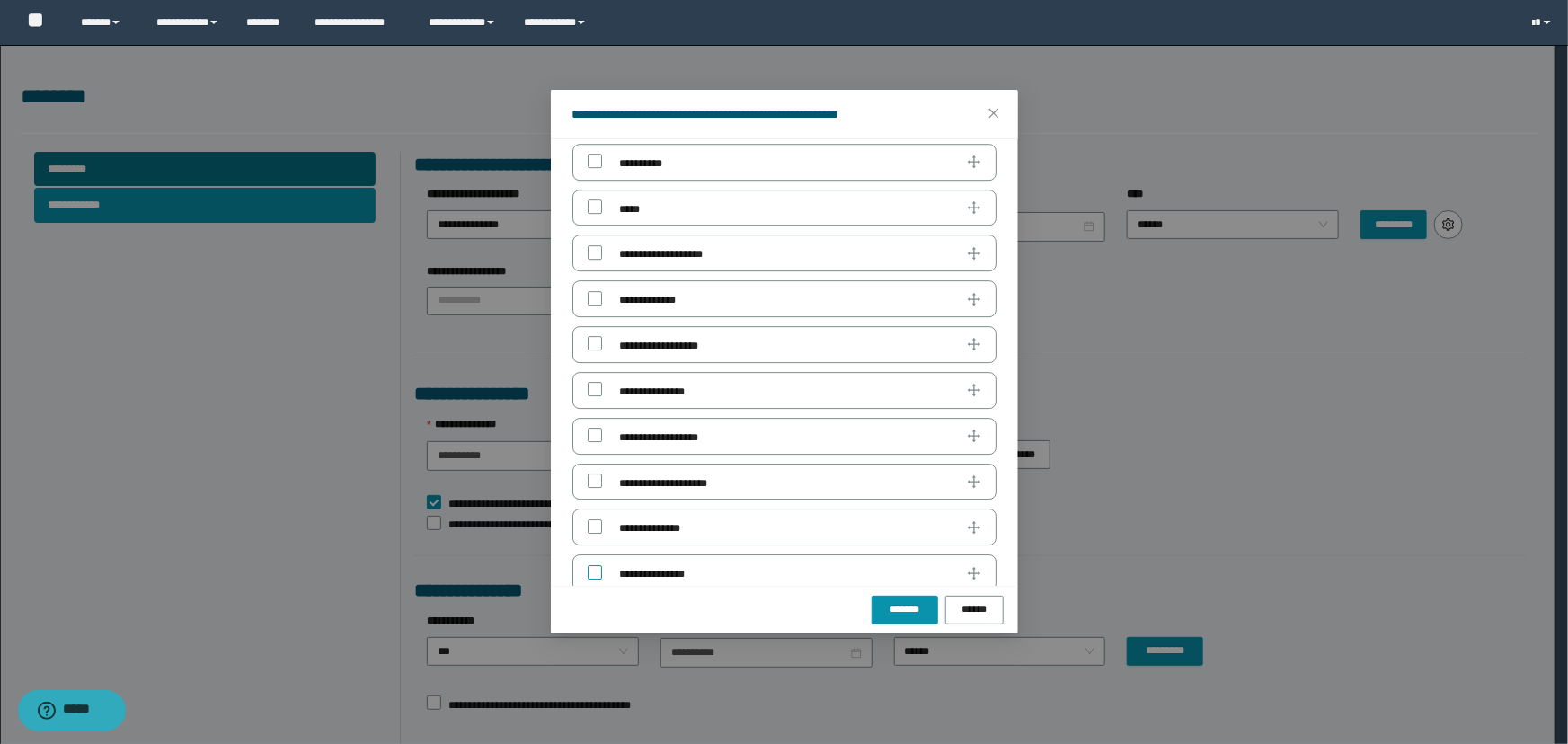 type 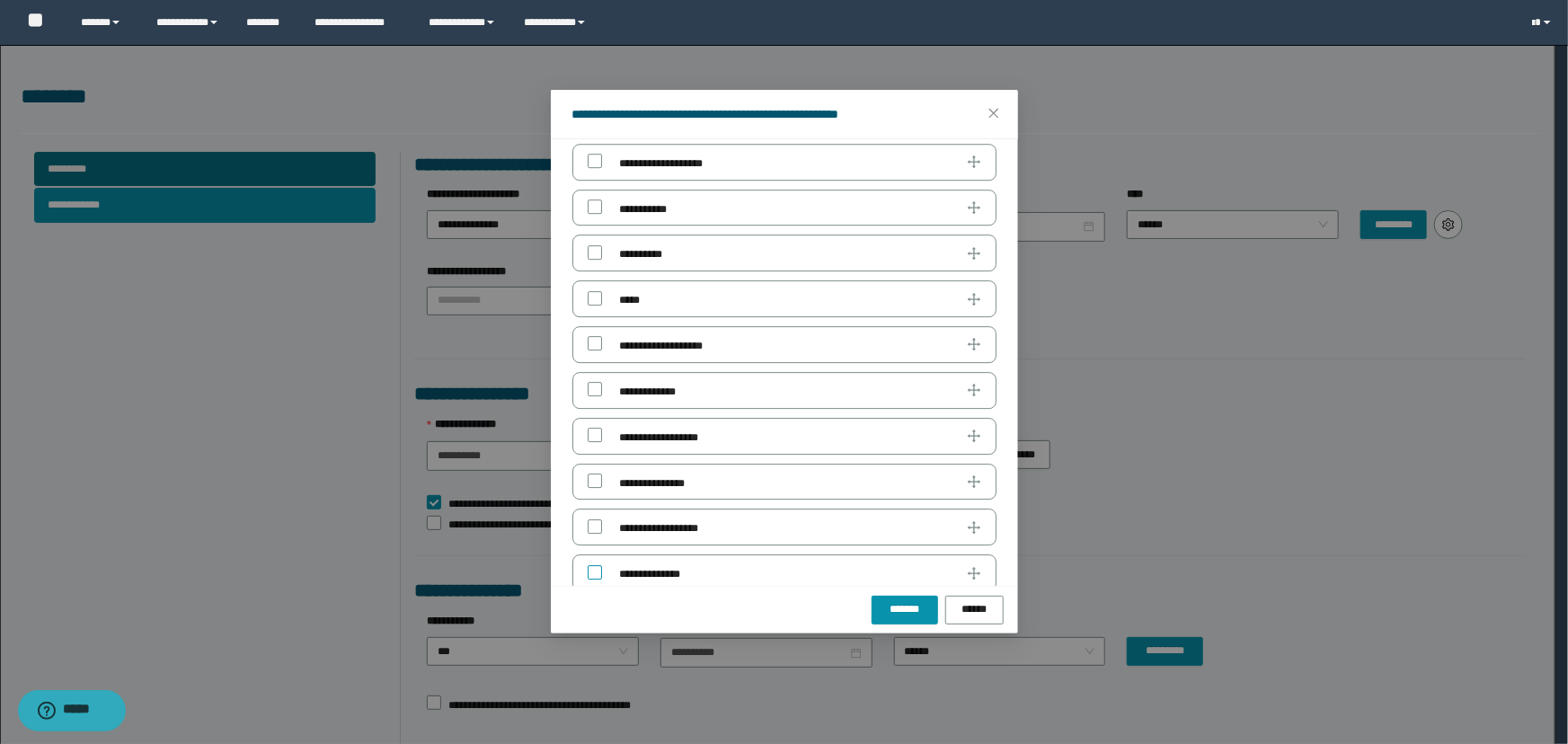 click at bounding box center [595, 572] 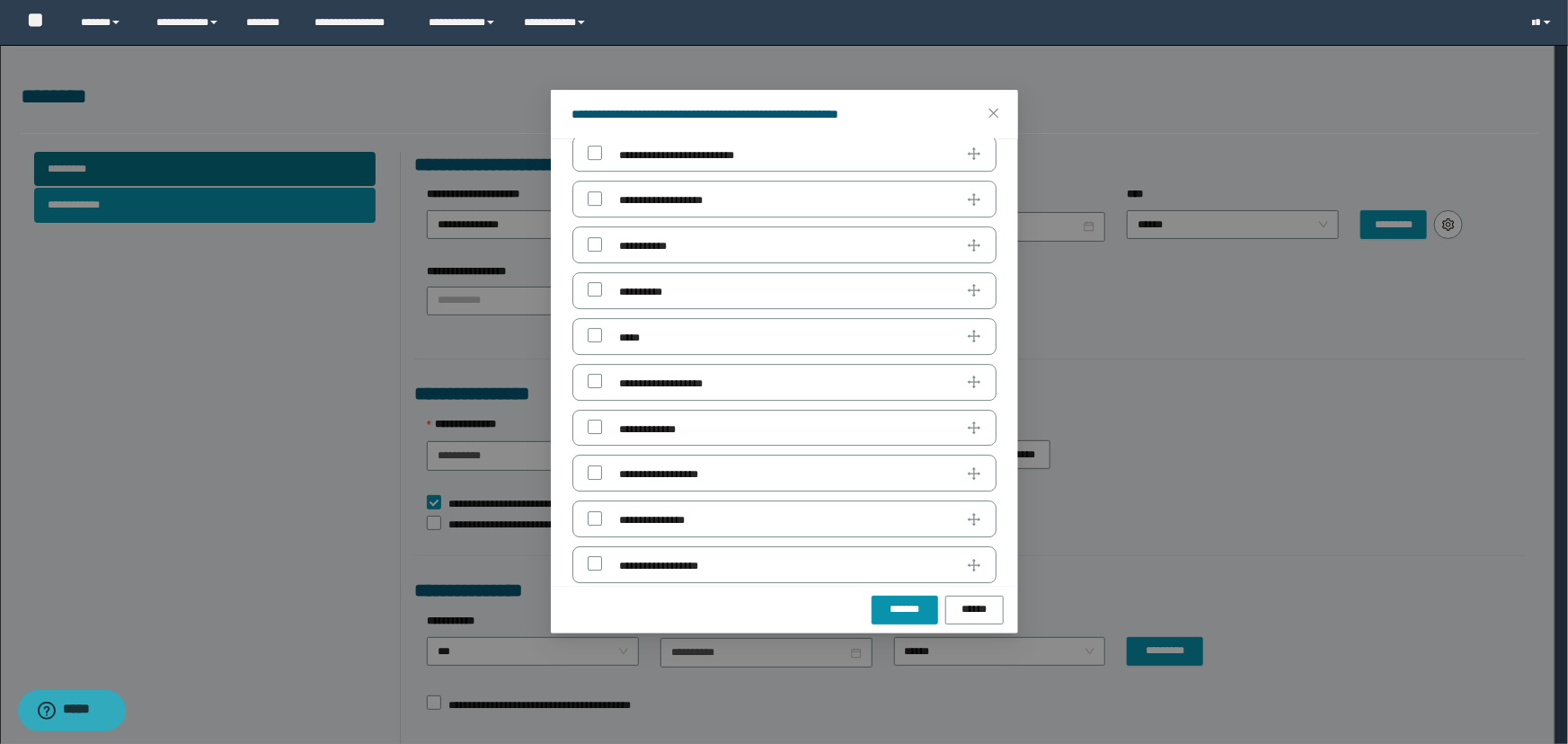 scroll, scrollTop: 2858, scrollLeft: 0, axis: vertical 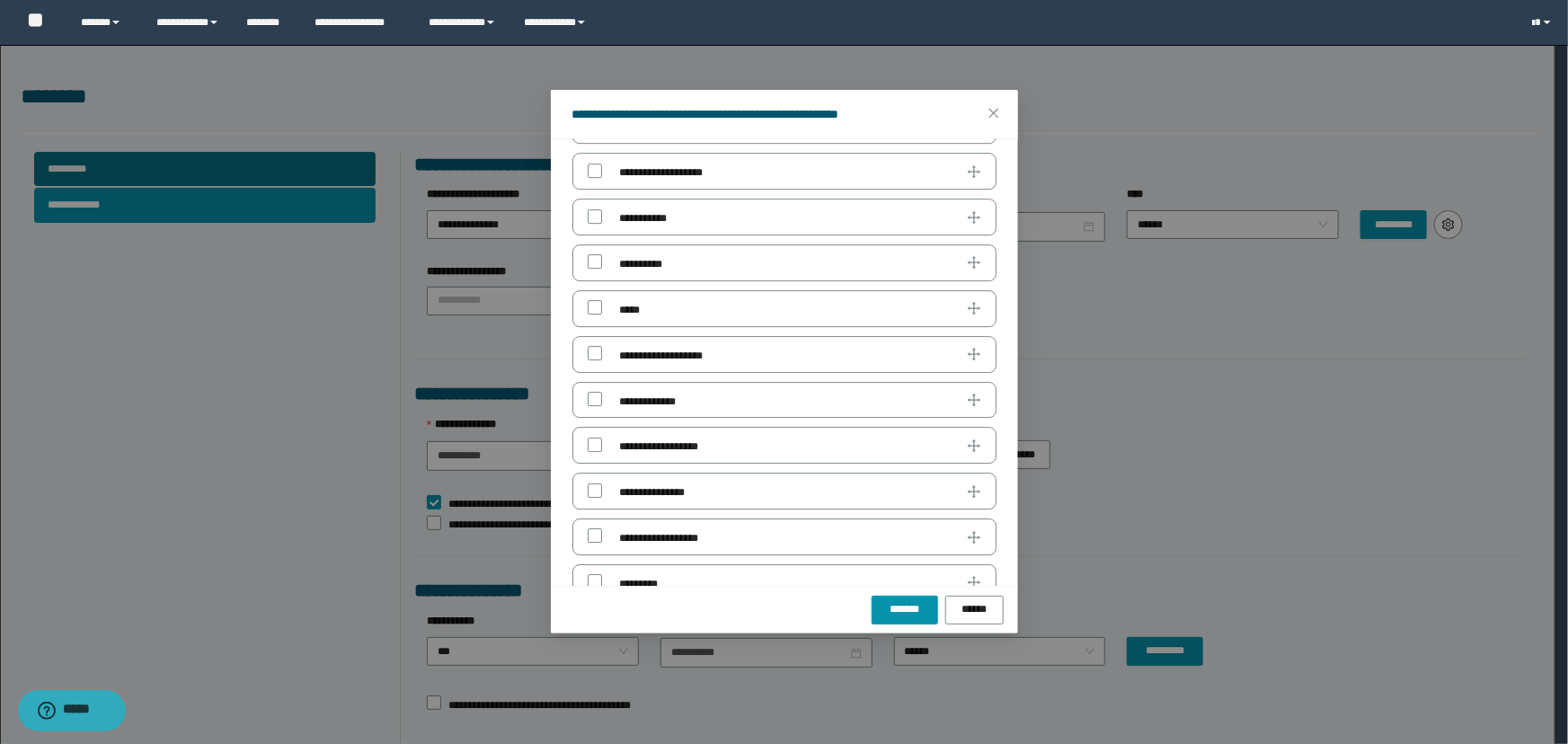 click at bounding box center (595, 627) 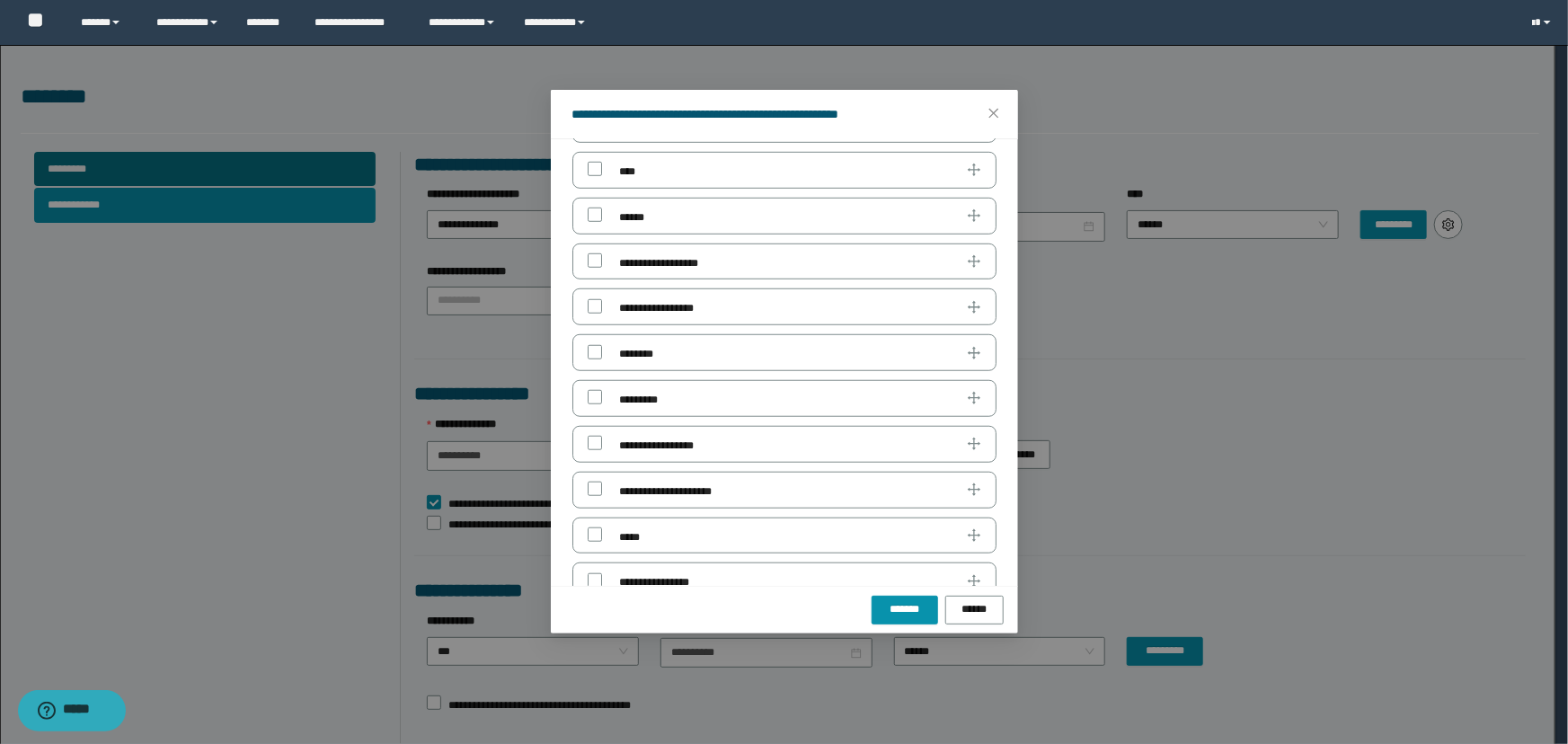 scroll, scrollTop: 585, scrollLeft: 0, axis: vertical 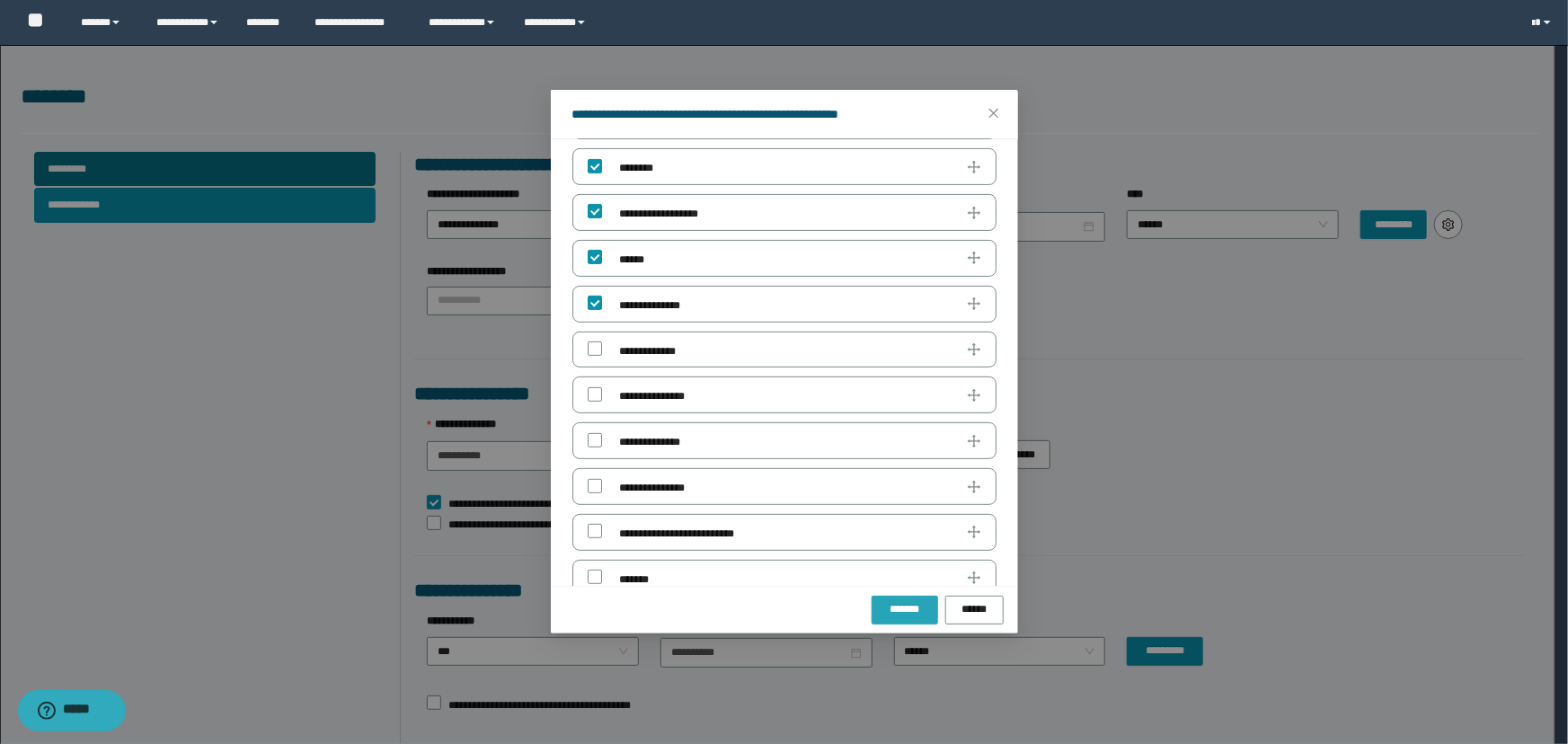 click on "*******" at bounding box center [905, 609] 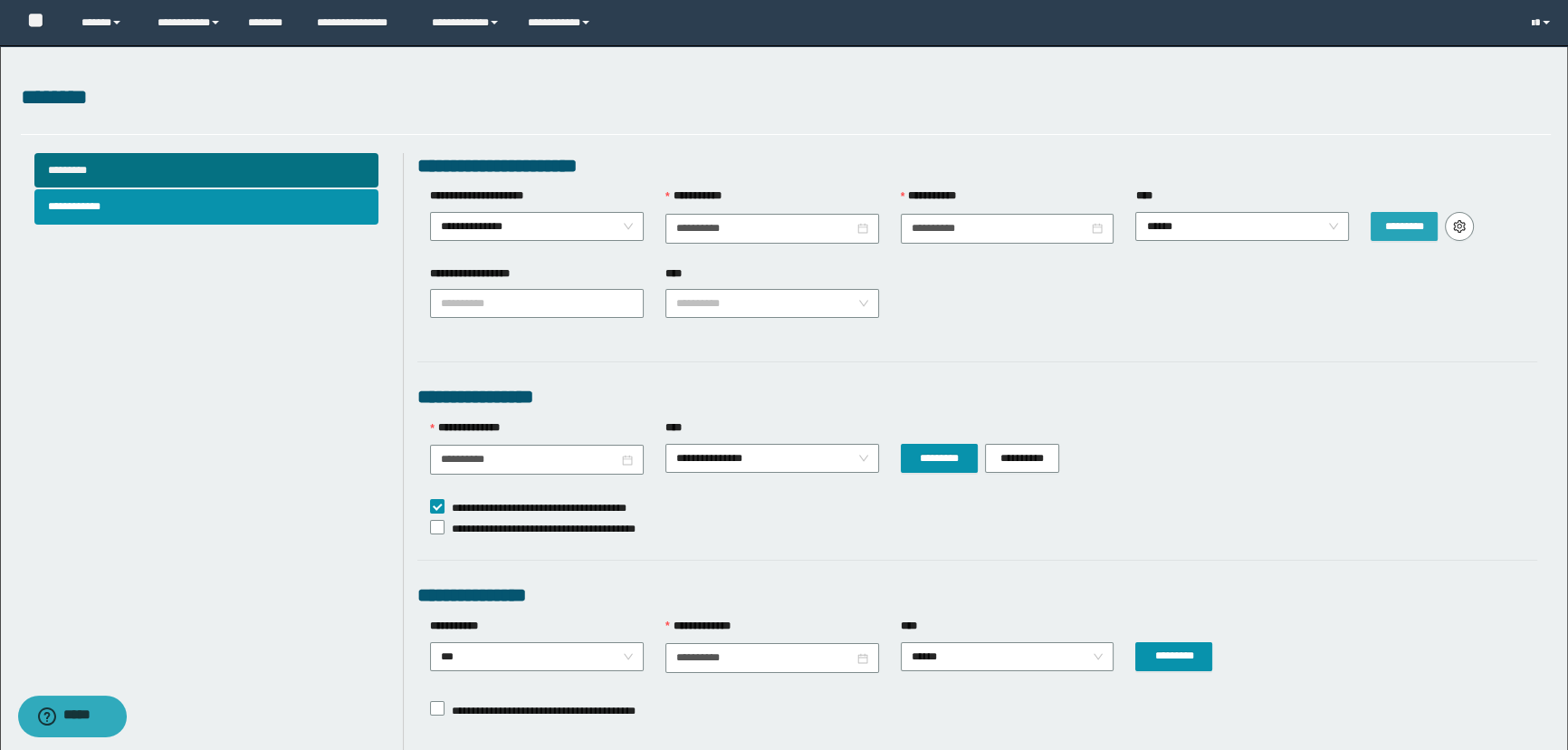click on "*********" at bounding box center (1404, 226) 